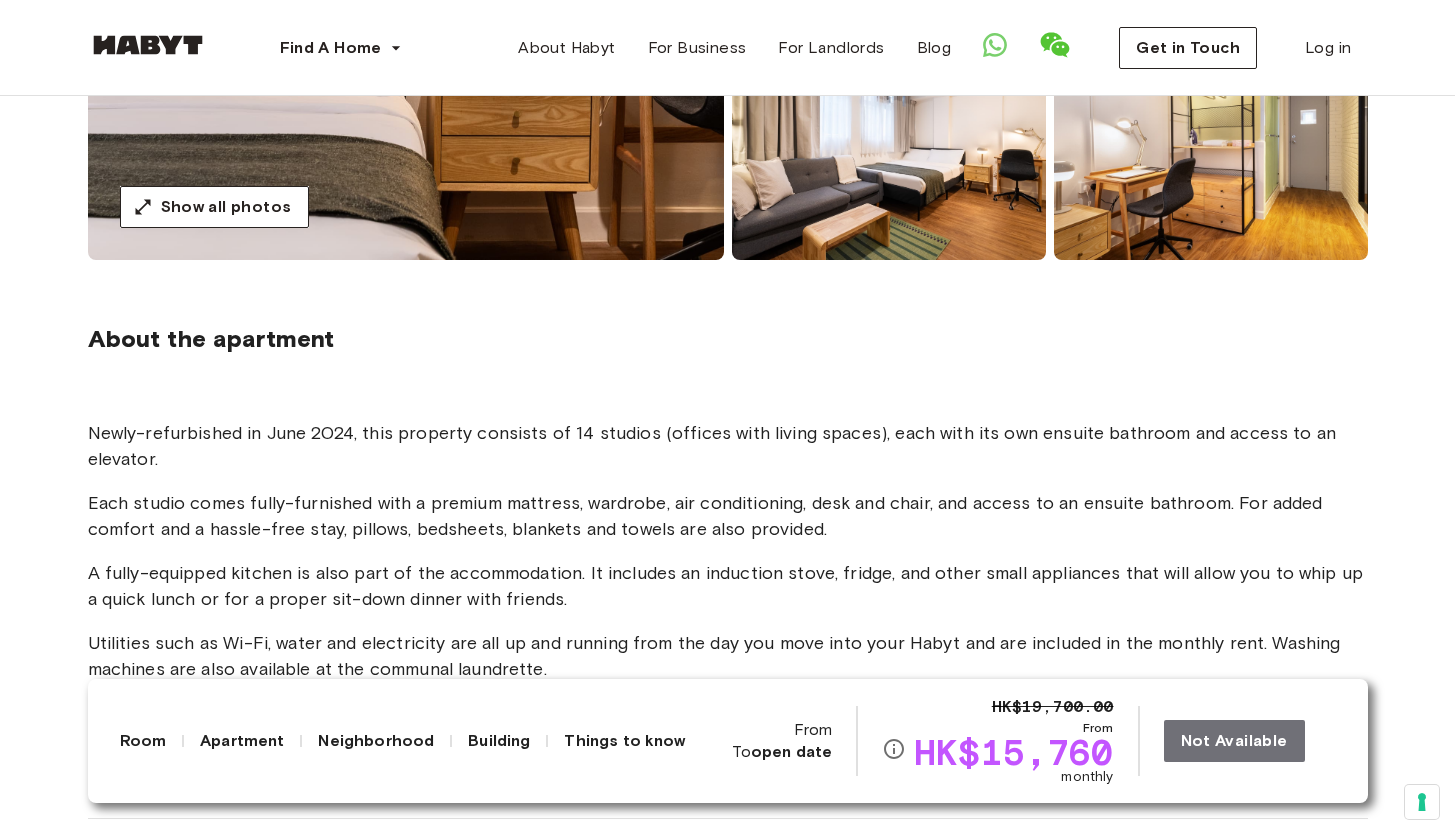 scroll, scrollTop: 0, scrollLeft: 0, axis: both 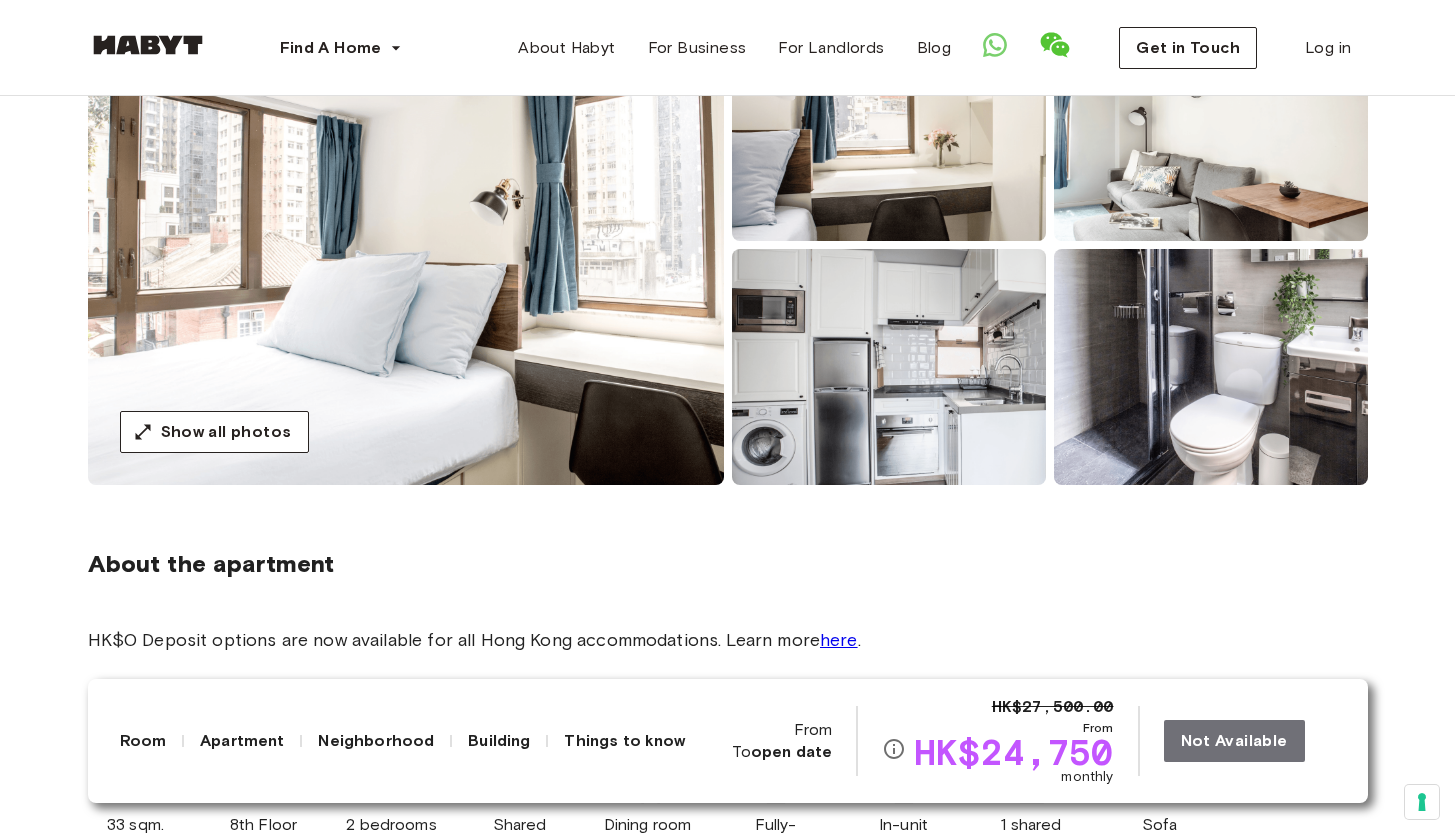 click at bounding box center [889, 367] 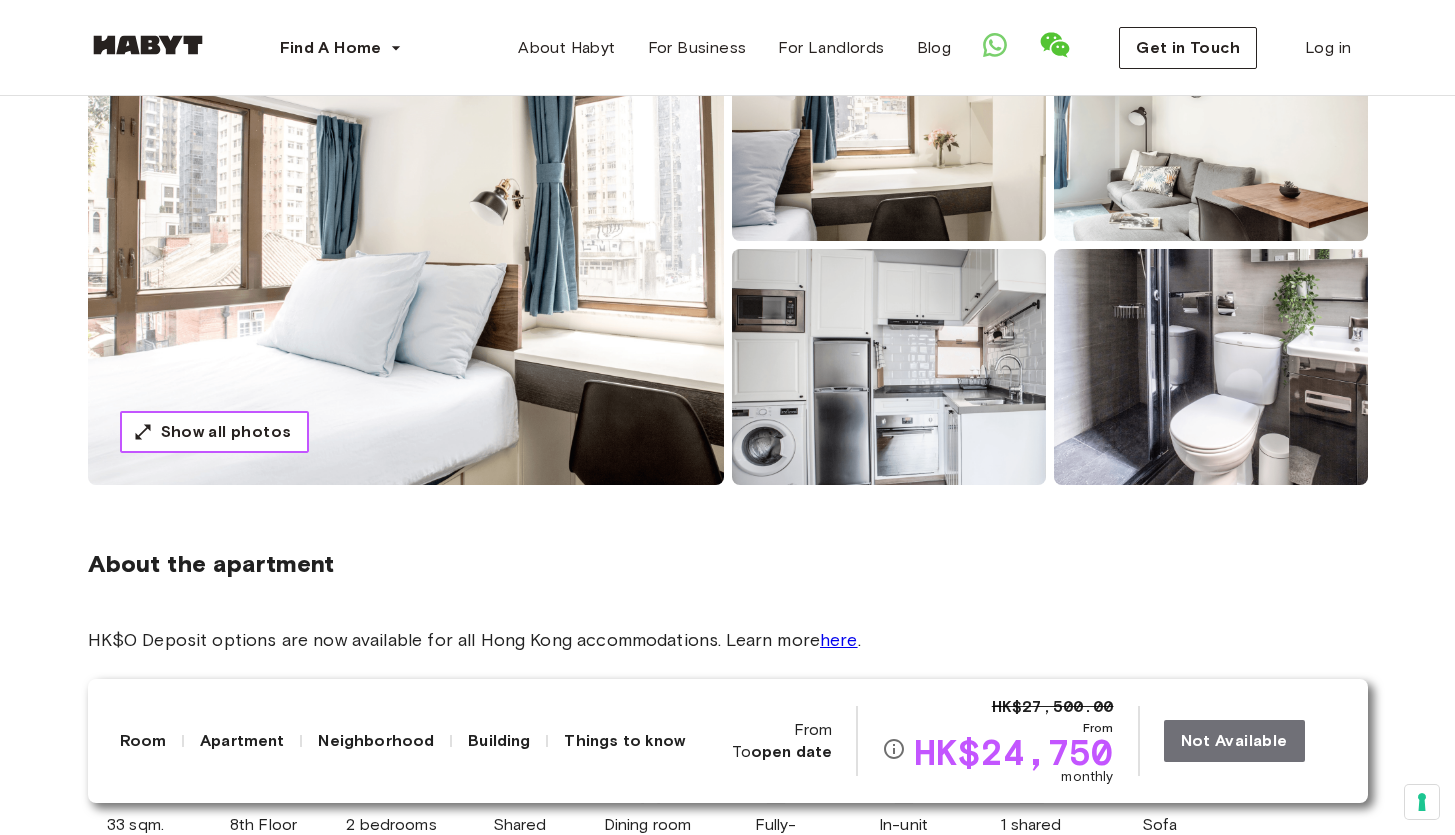 click on "Show all photos" at bounding box center (226, 432) 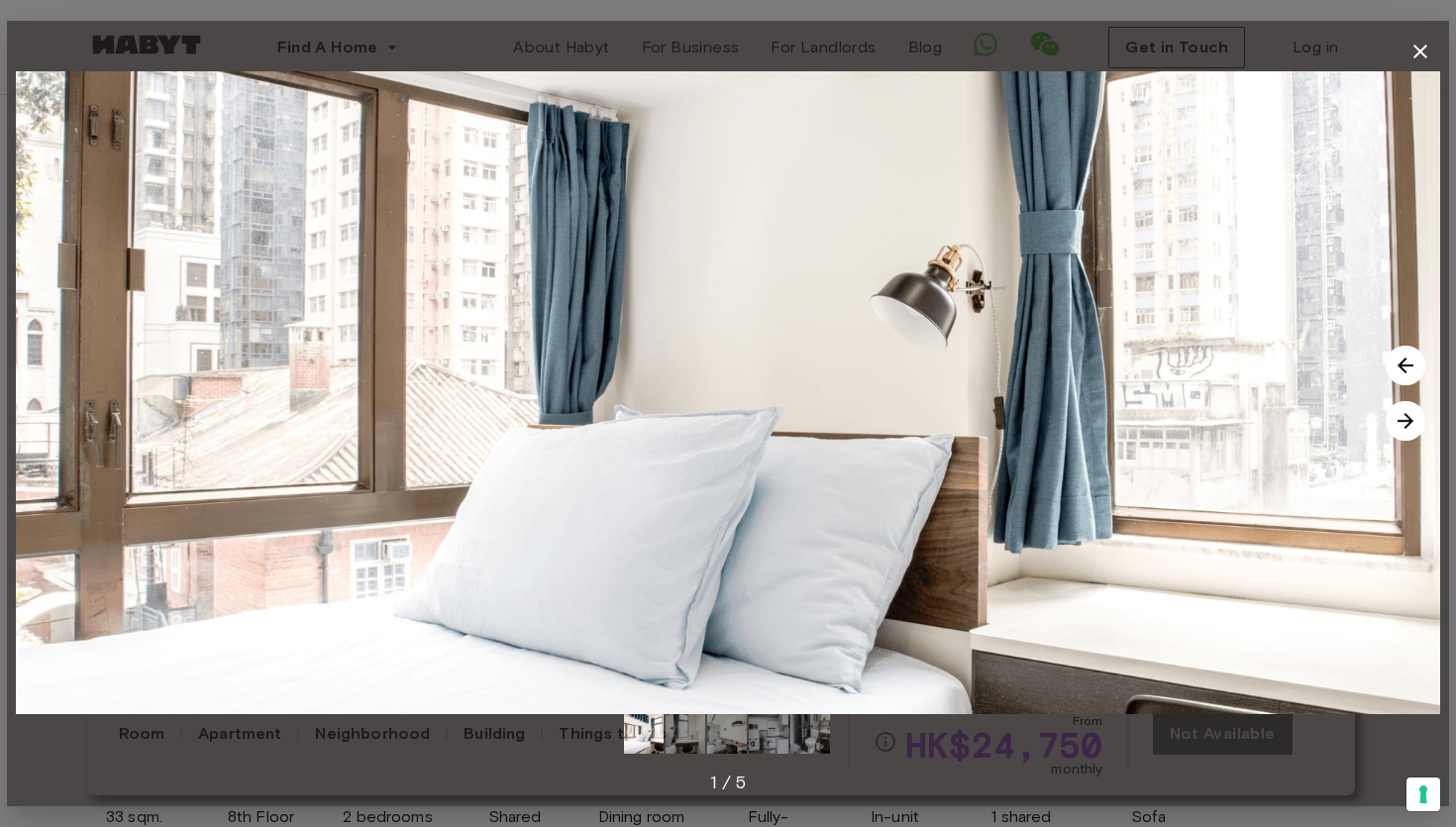 click at bounding box center [1405, 421] 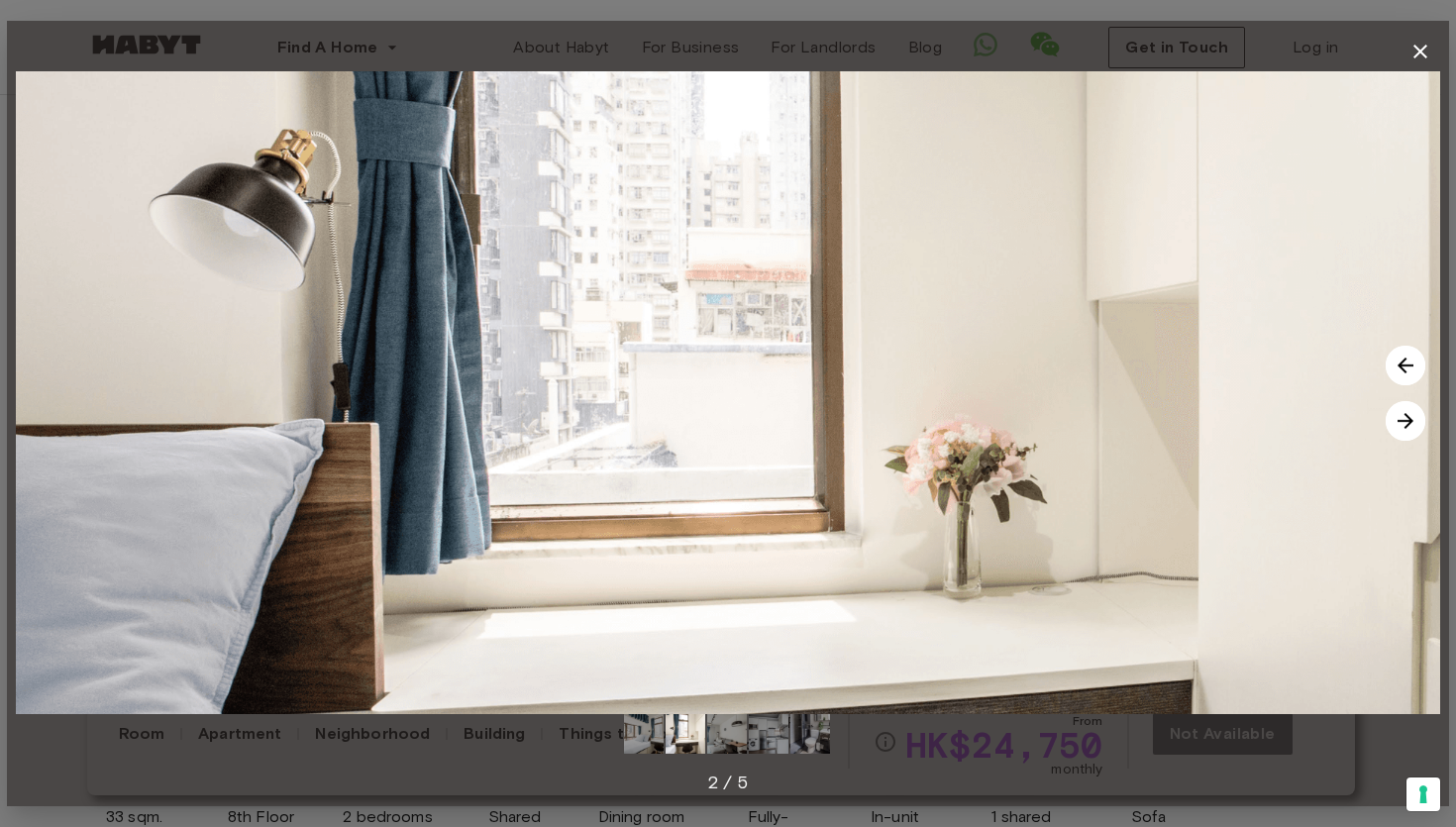 click at bounding box center [1405, 421] 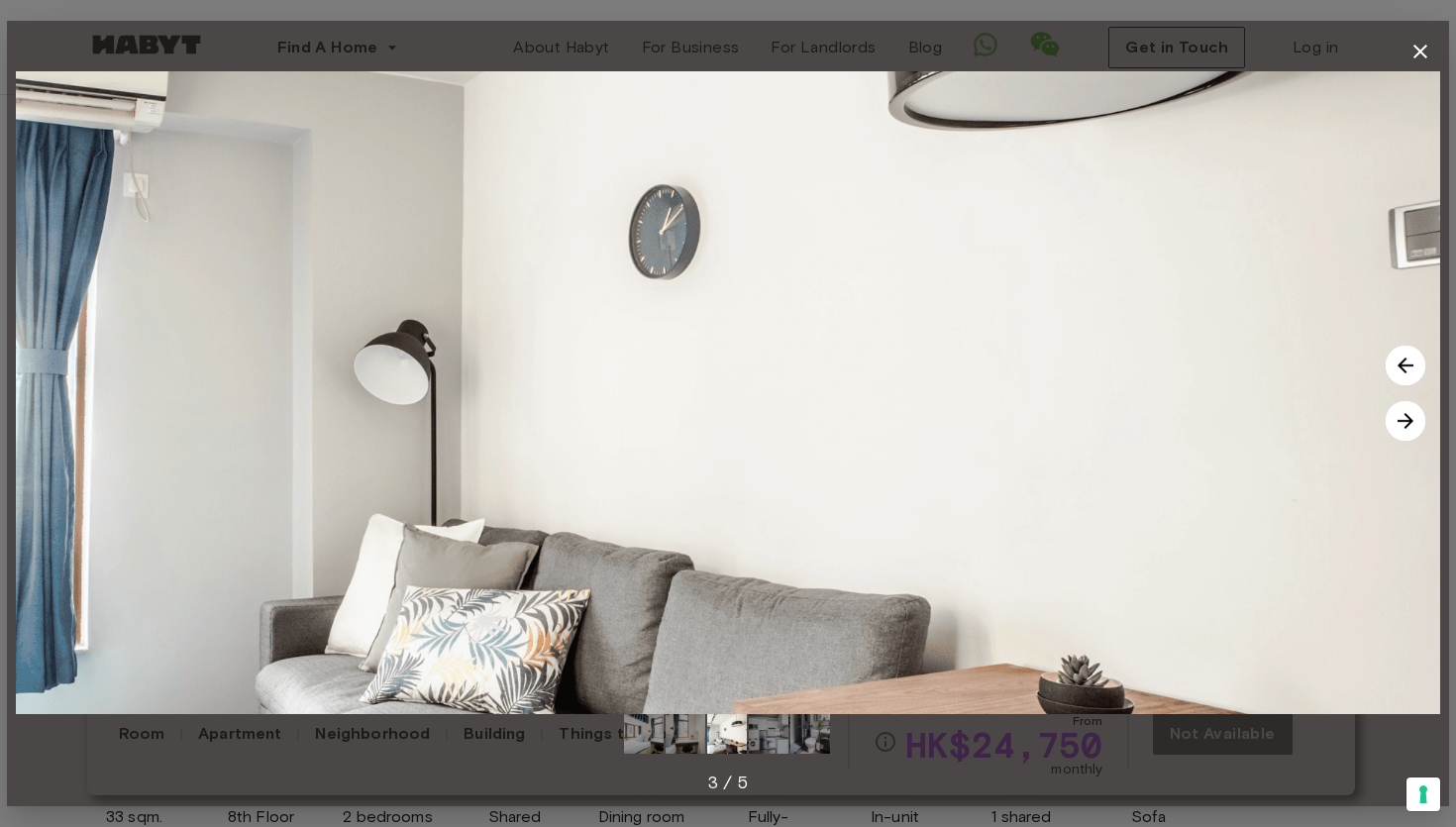 click at bounding box center [1405, 421] 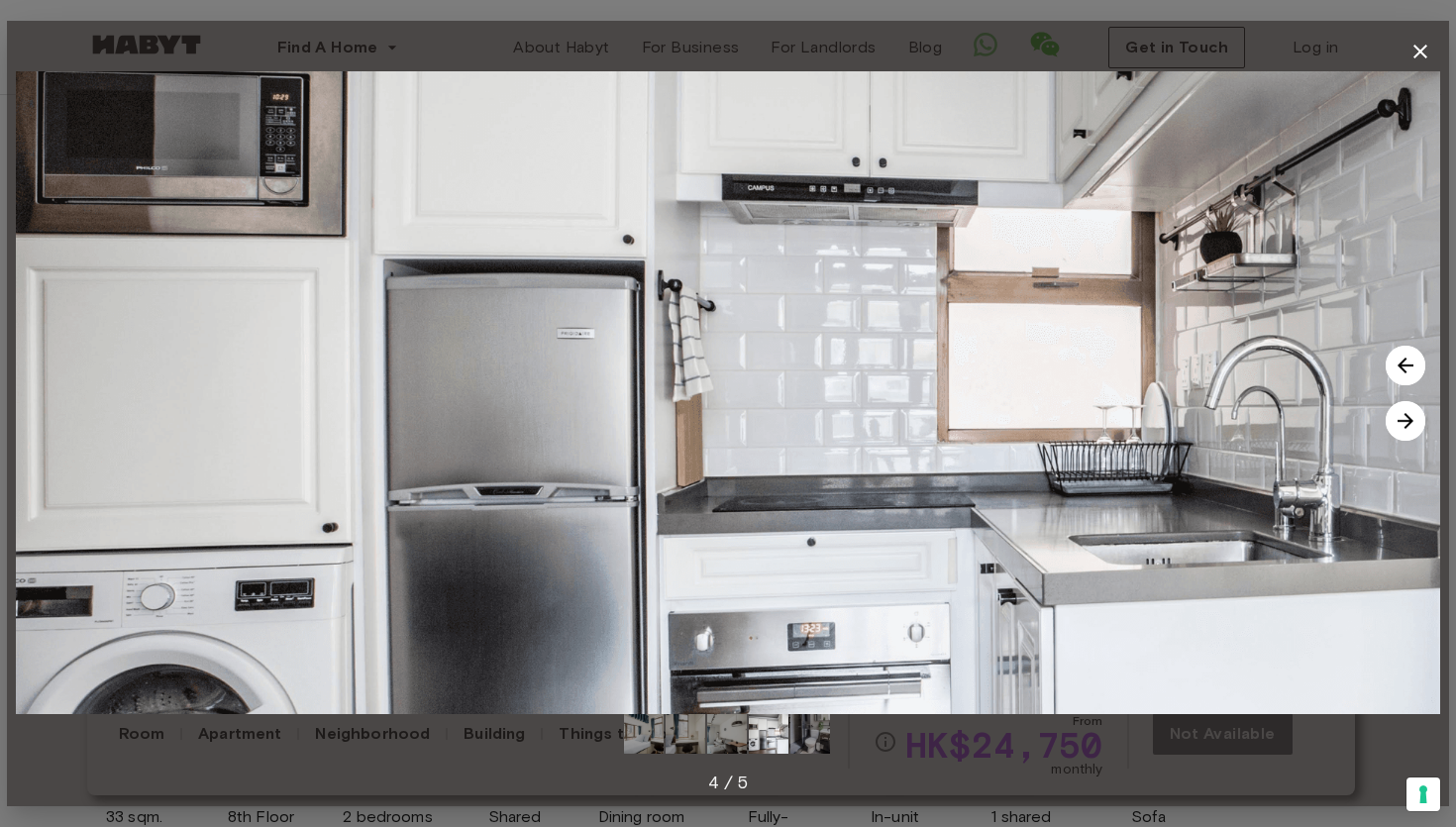 click 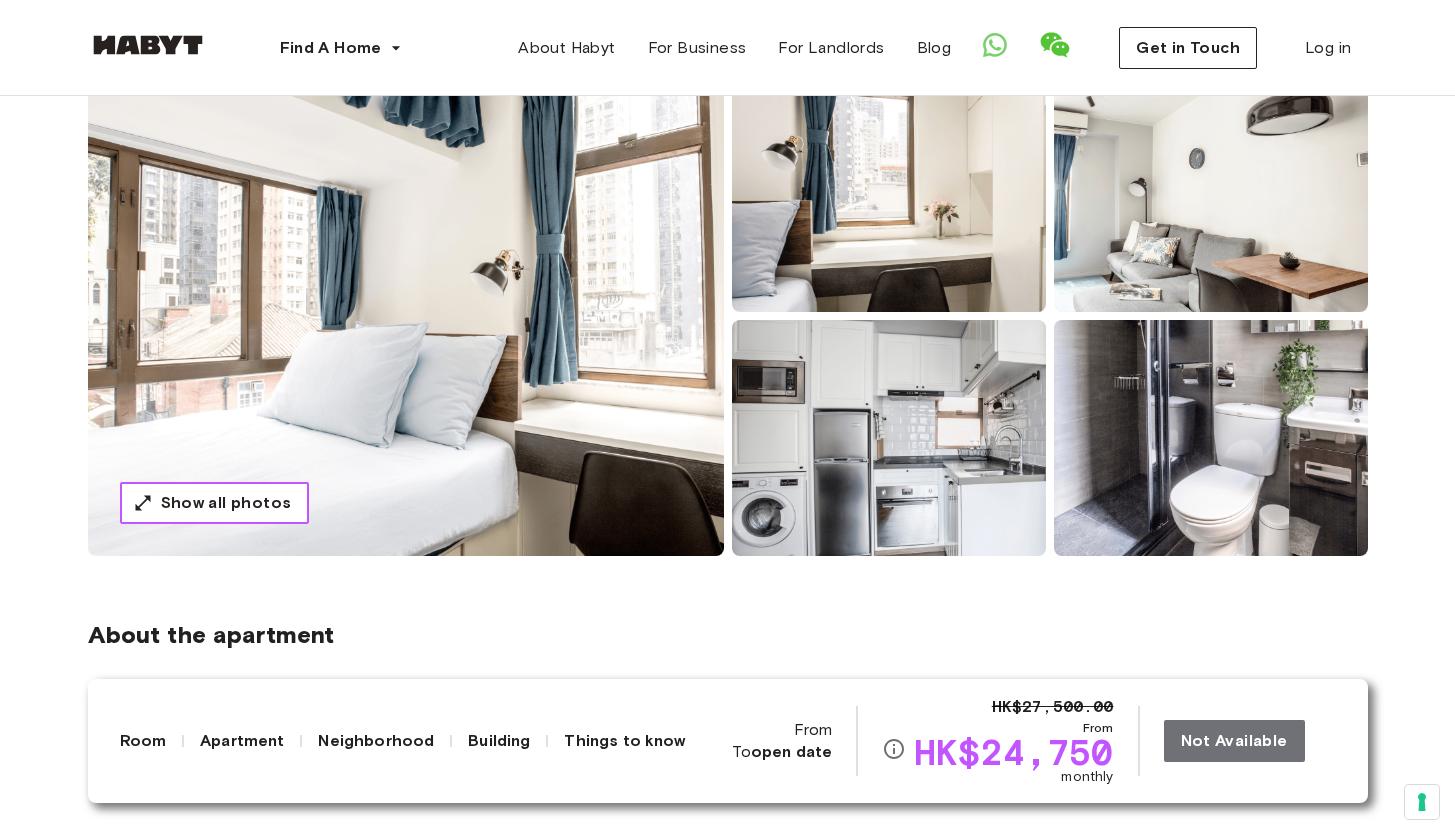 scroll, scrollTop: 181, scrollLeft: 0, axis: vertical 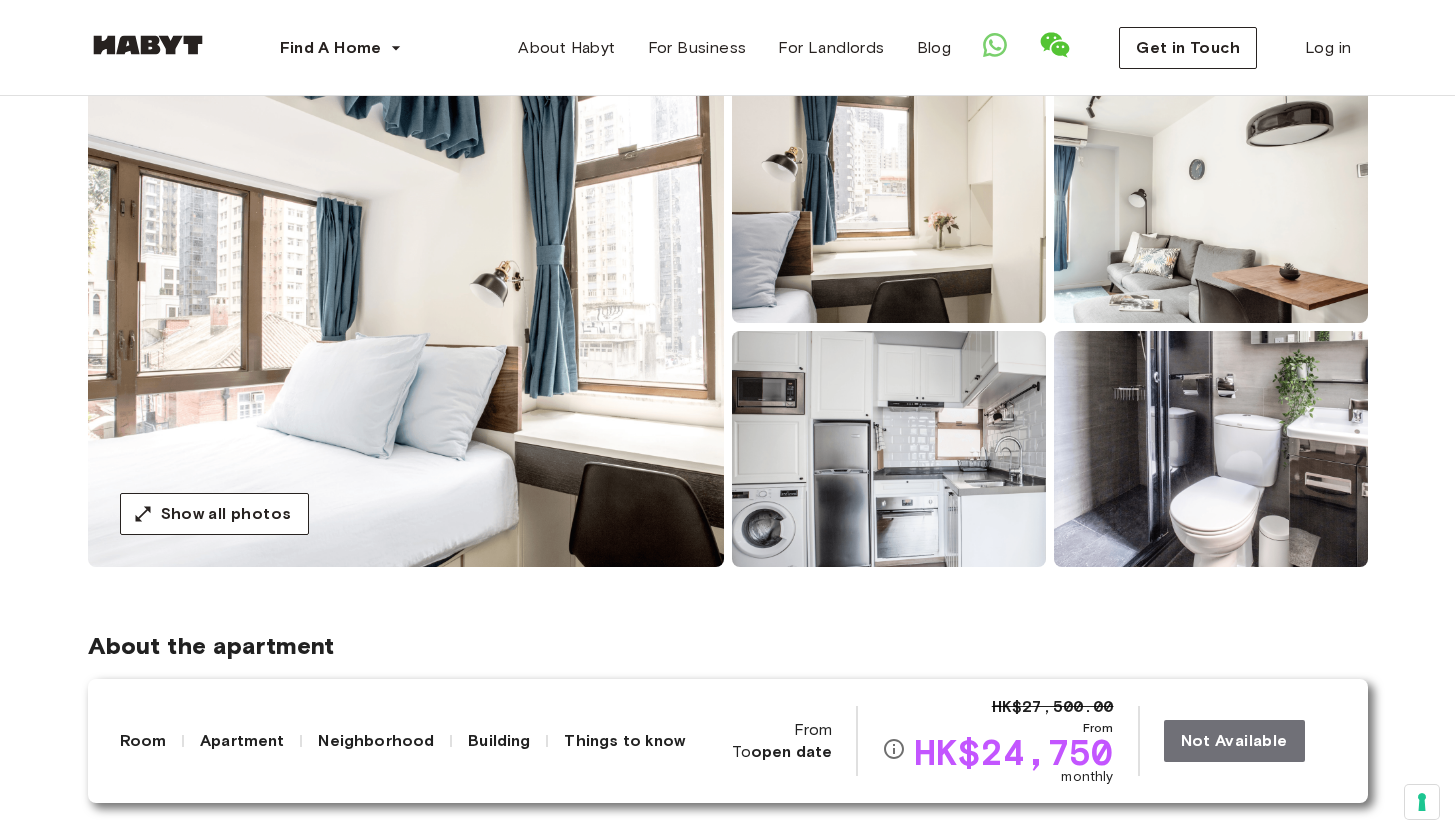 click at bounding box center (1211, 205) 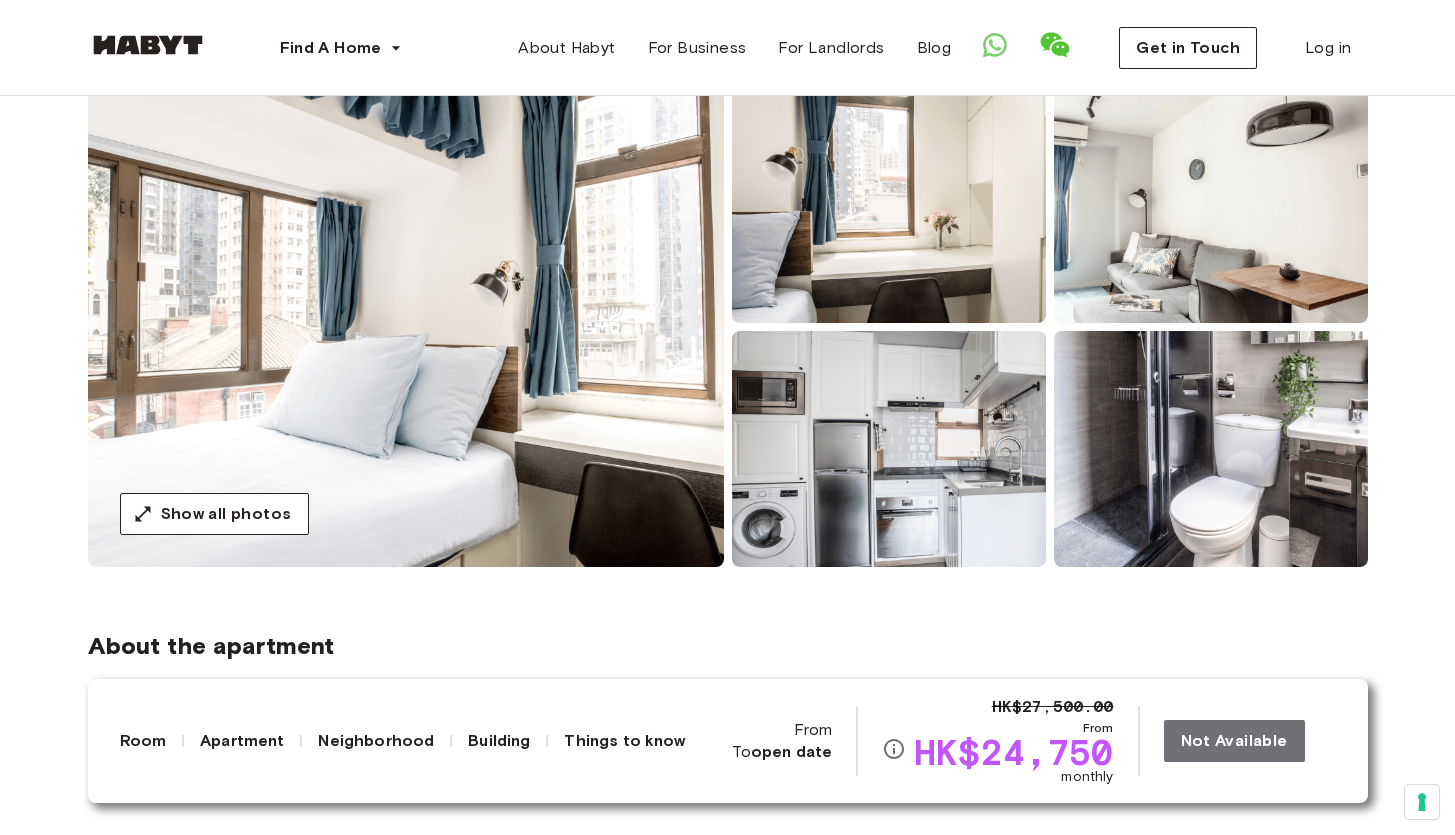 click at bounding box center (1211, 205) 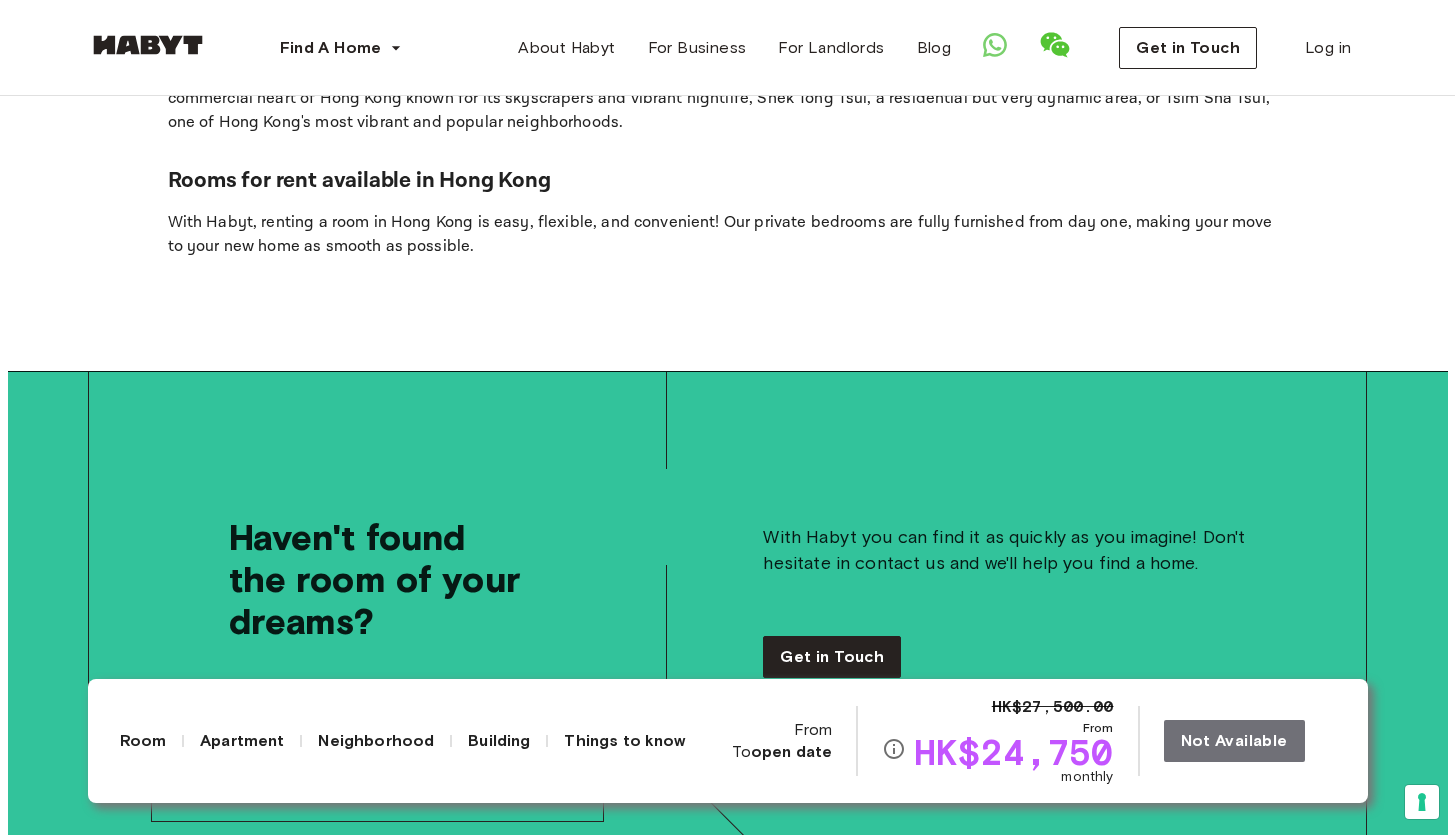 scroll, scrollTop: 4337, scrollLeft: 0, axis: vertical 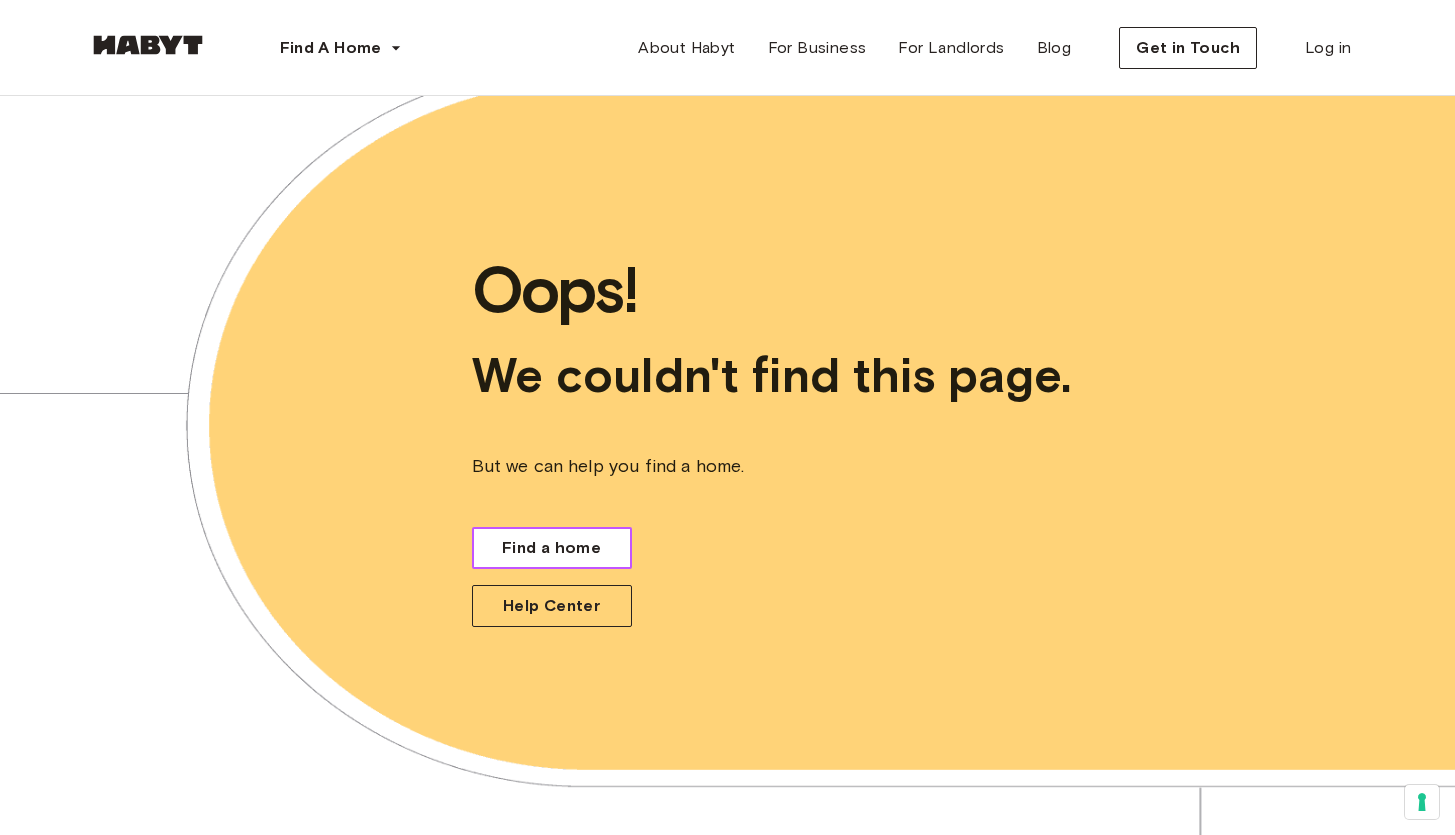 click on "Find a home" at bounding box center (551, 548) 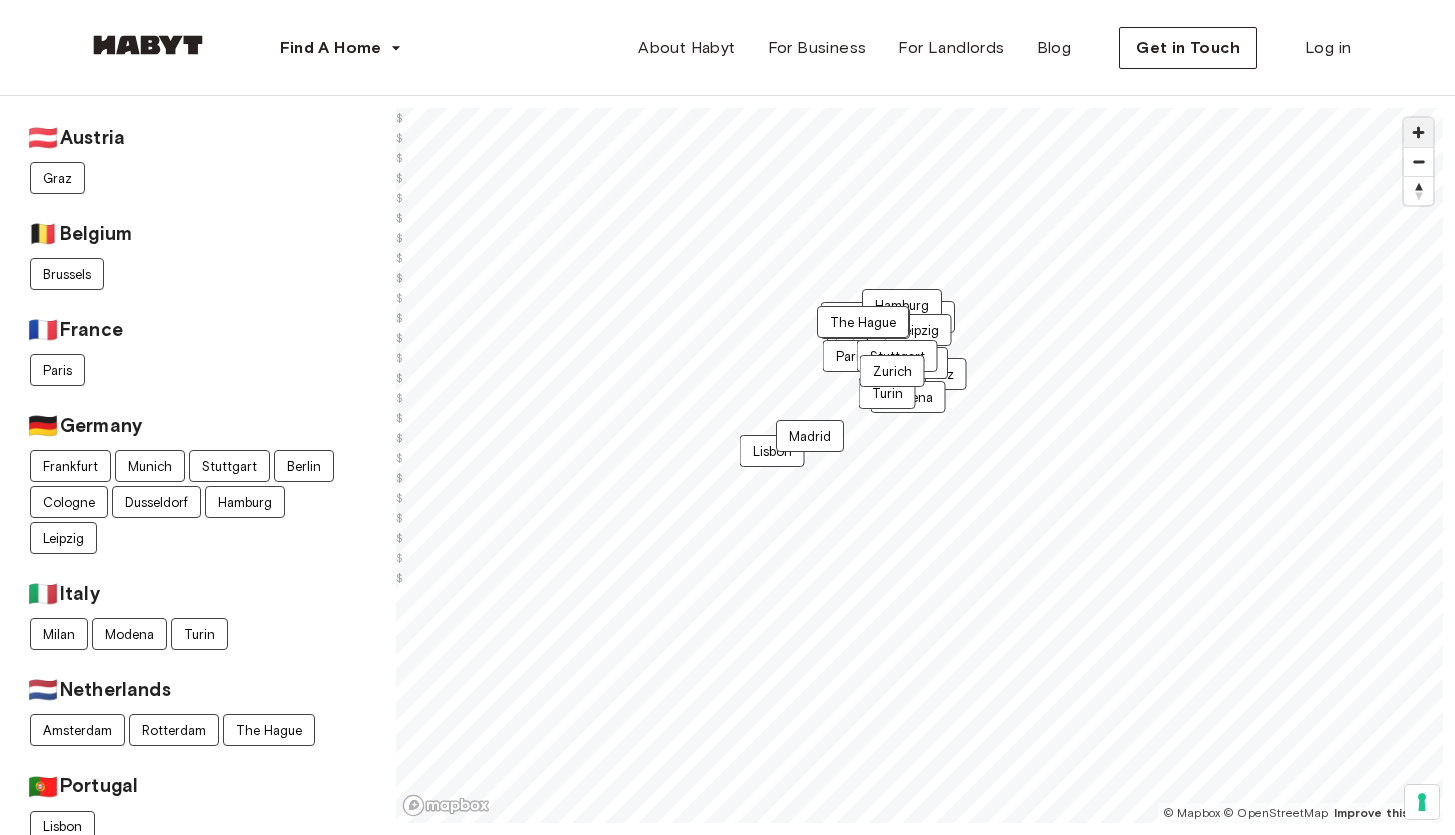 click at bounding box center (1418, 132) 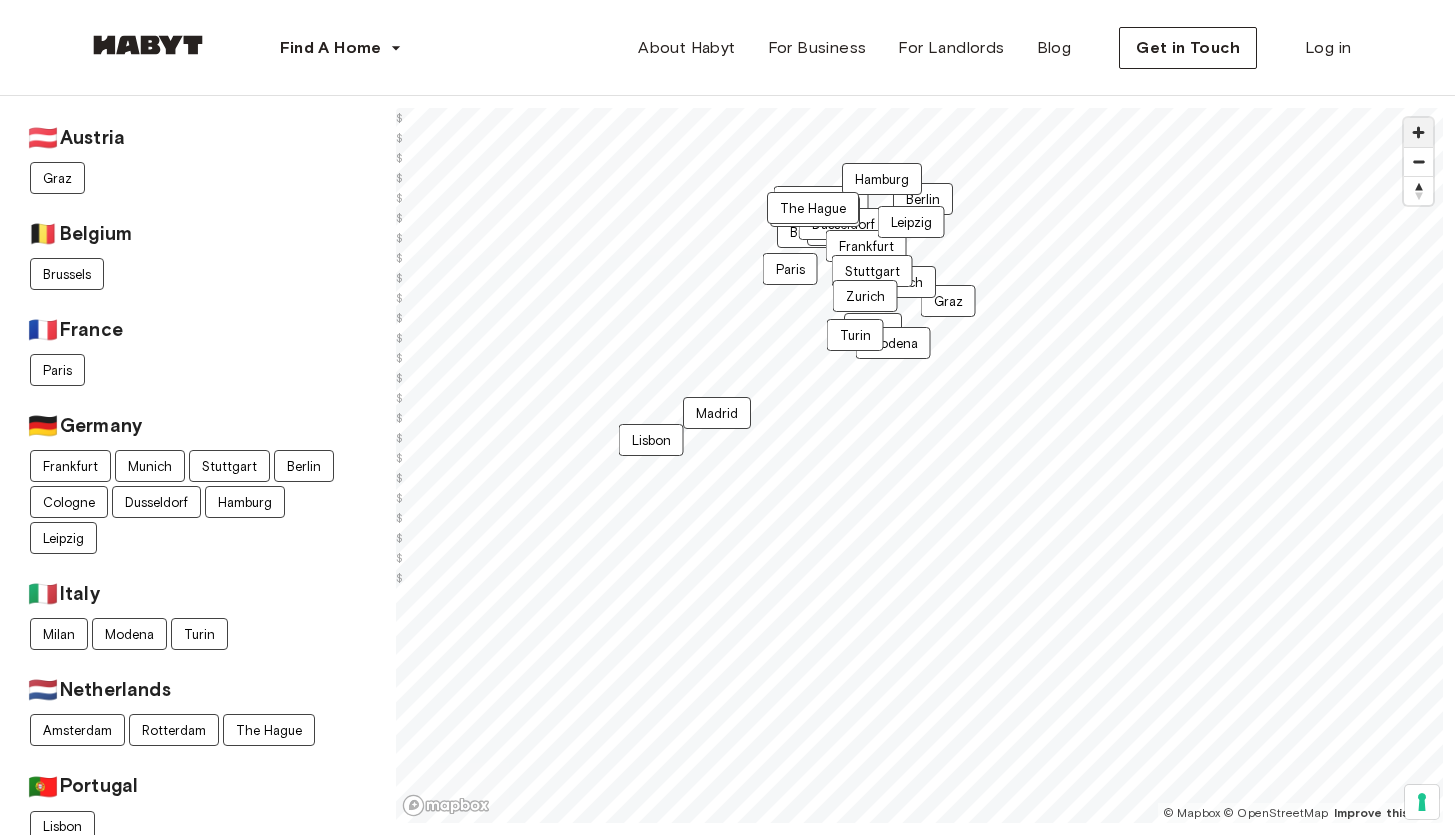 click at bounding box center [1418, 132] 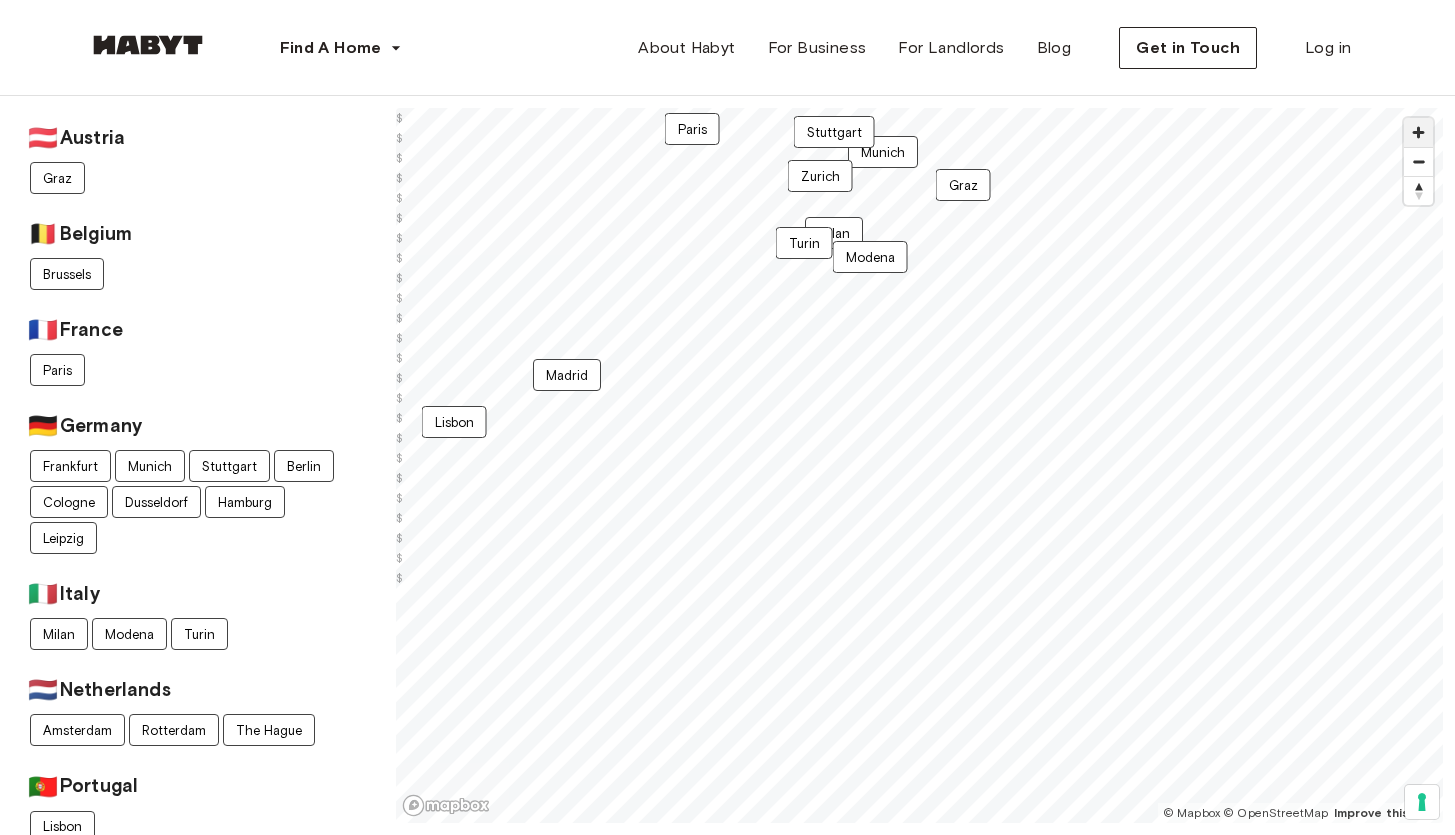click at bounding box center [1418, 132] 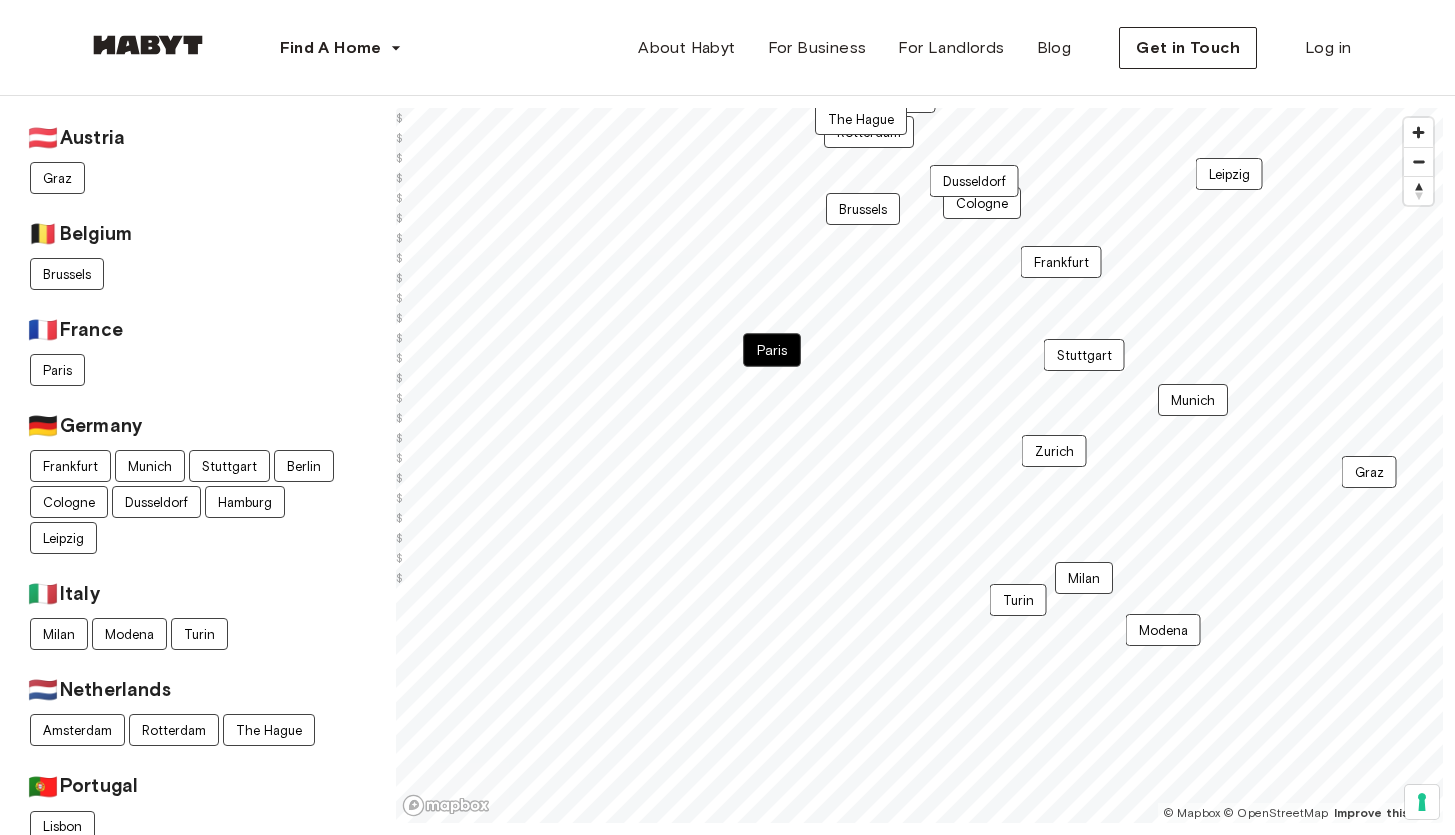 click on "Paris" at bounding box center [772, 350] 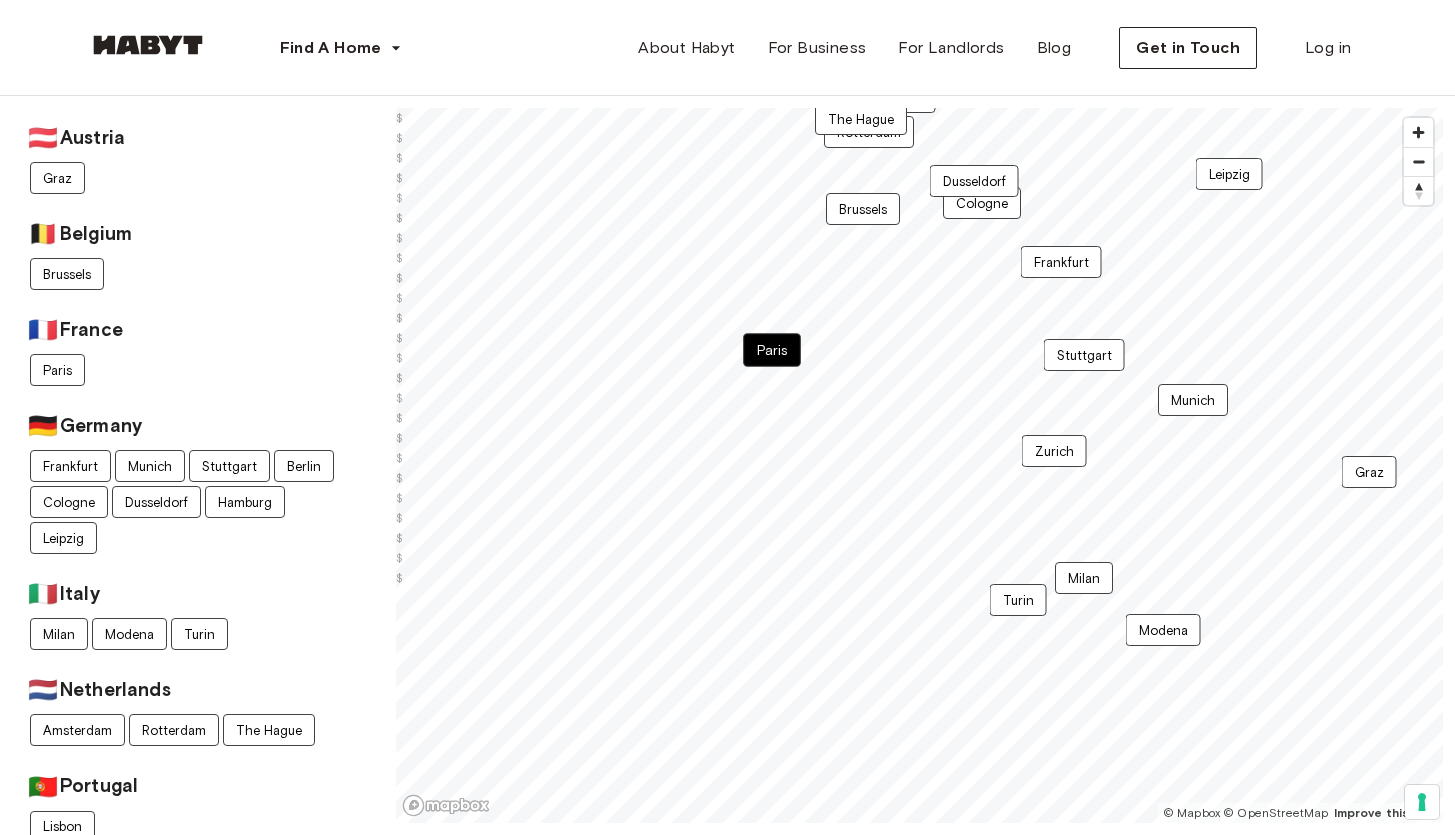 click on "Paris" at bounding box center [772, 350] 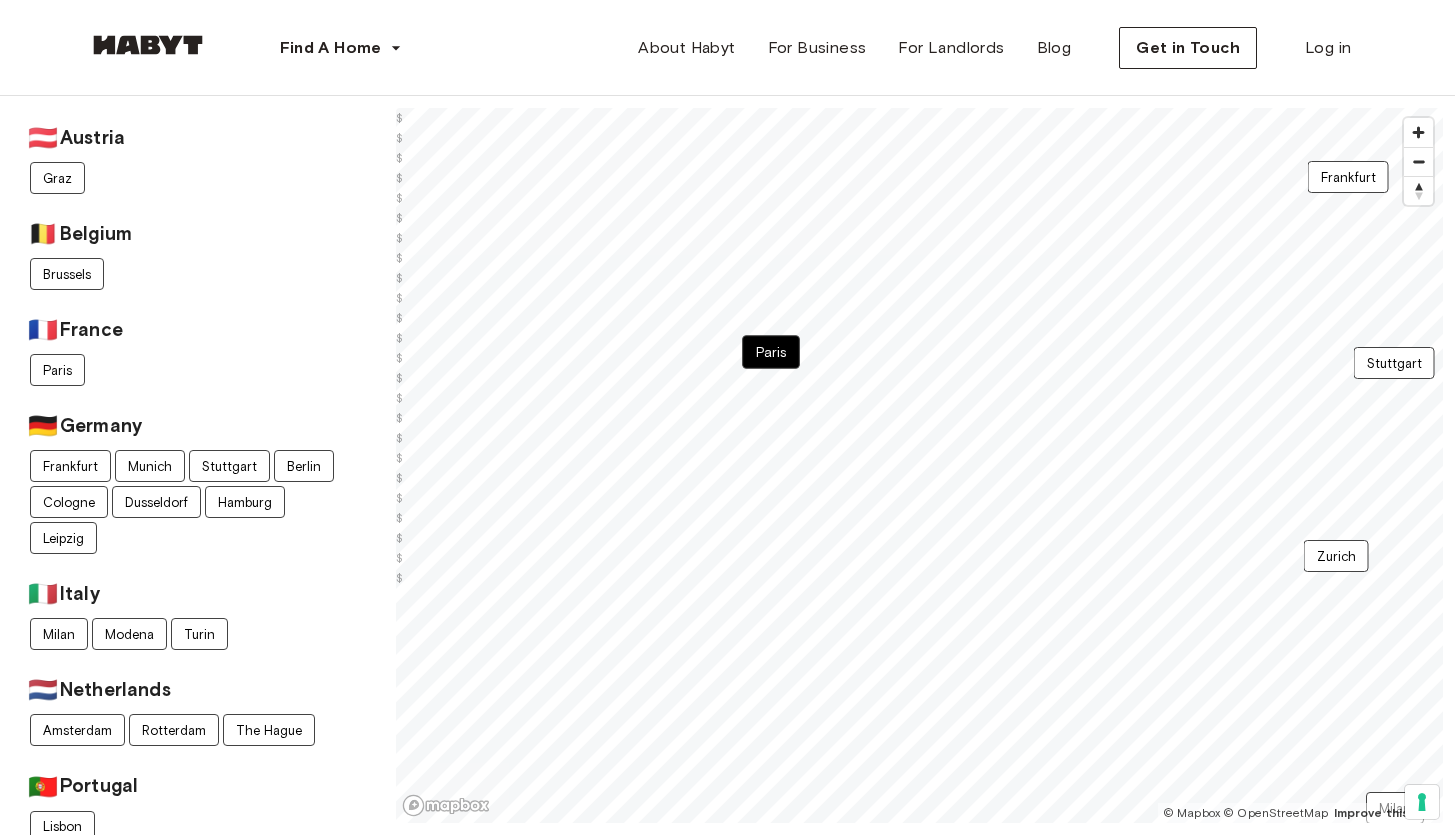 click on "Paris" at bounding box center [771, 352] 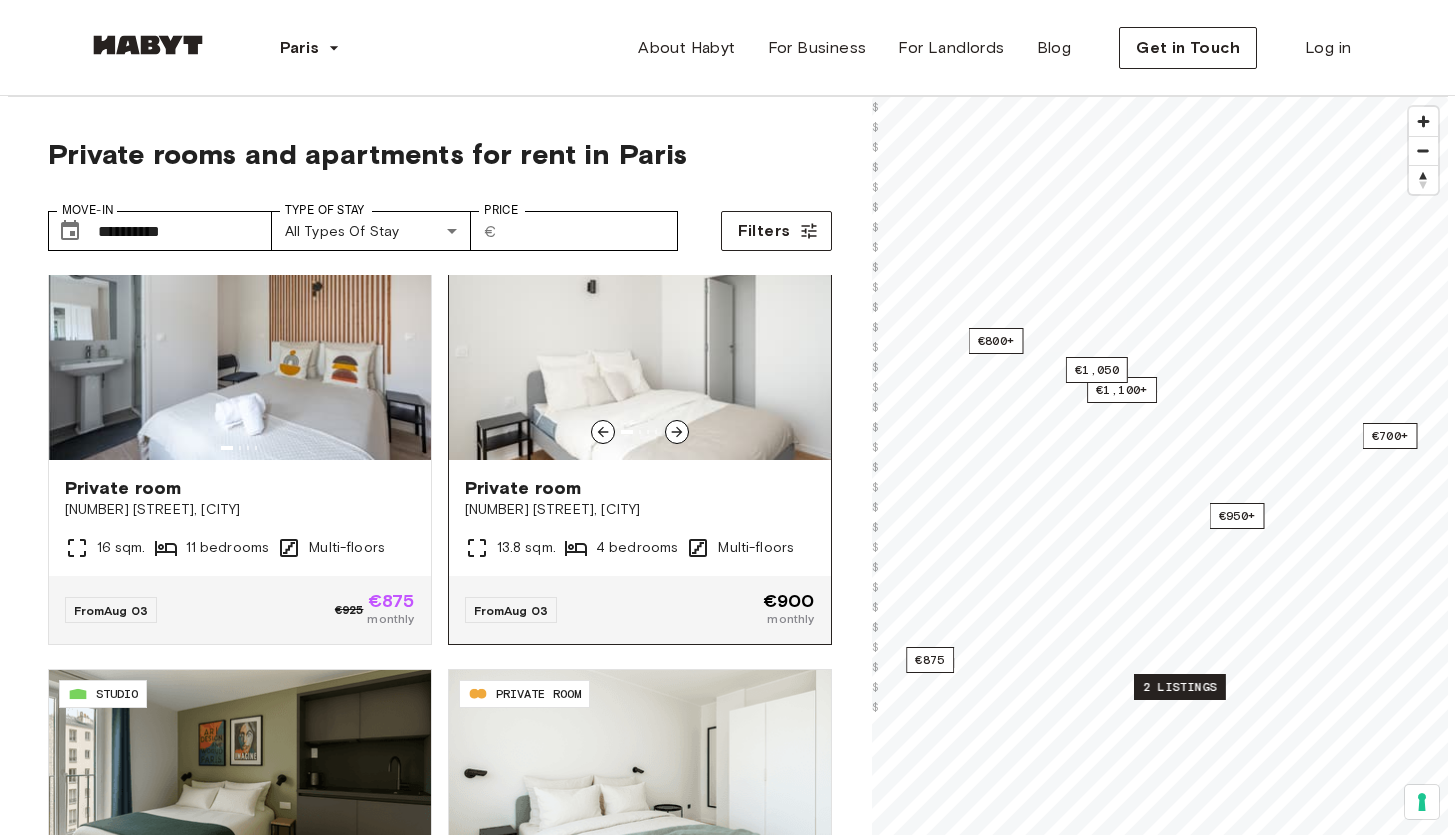 scroll, scrollTop: 0, scrollLeft: 0, axis: both 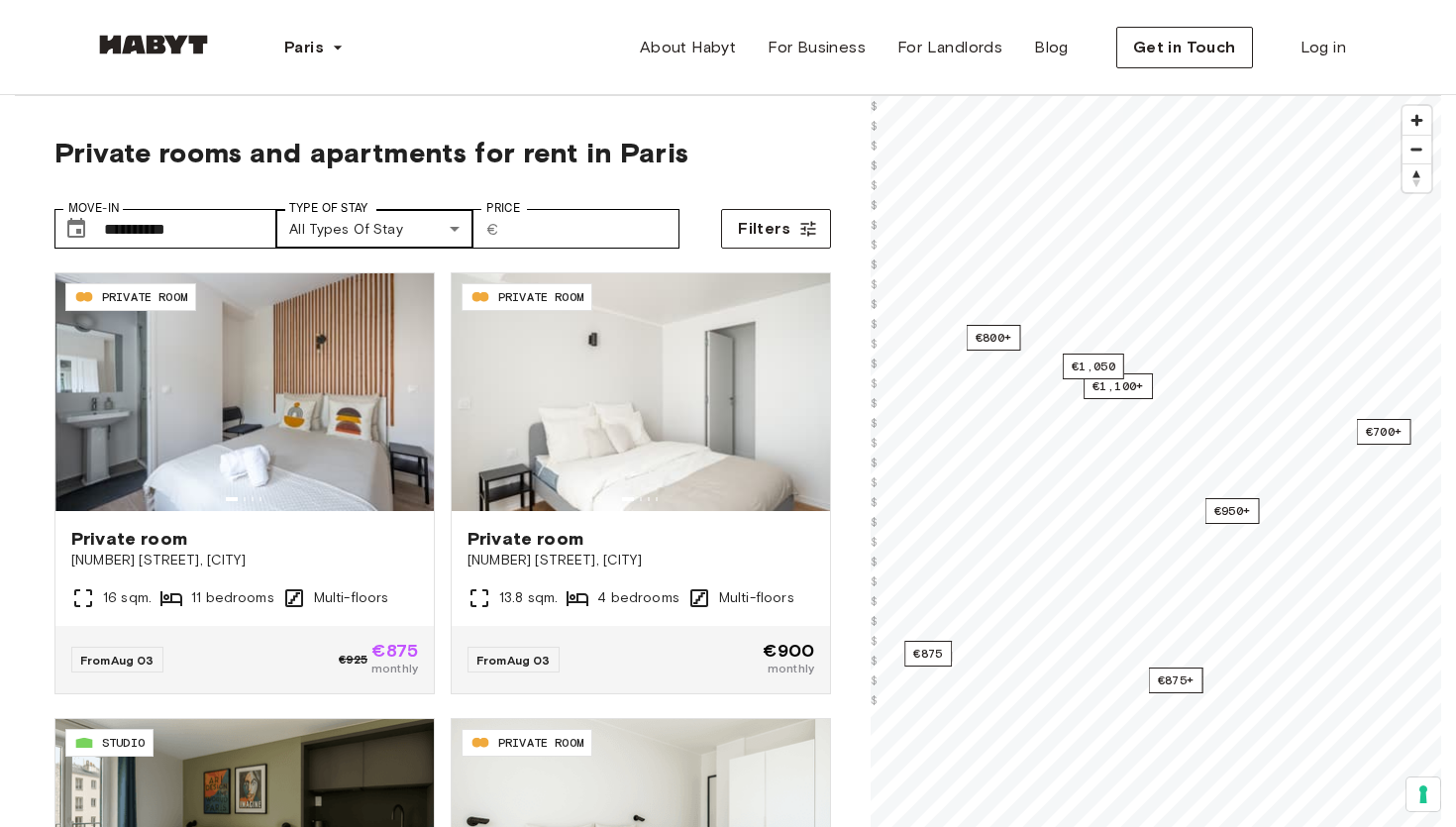 click on "**********" at bounding box center (728, 2483) 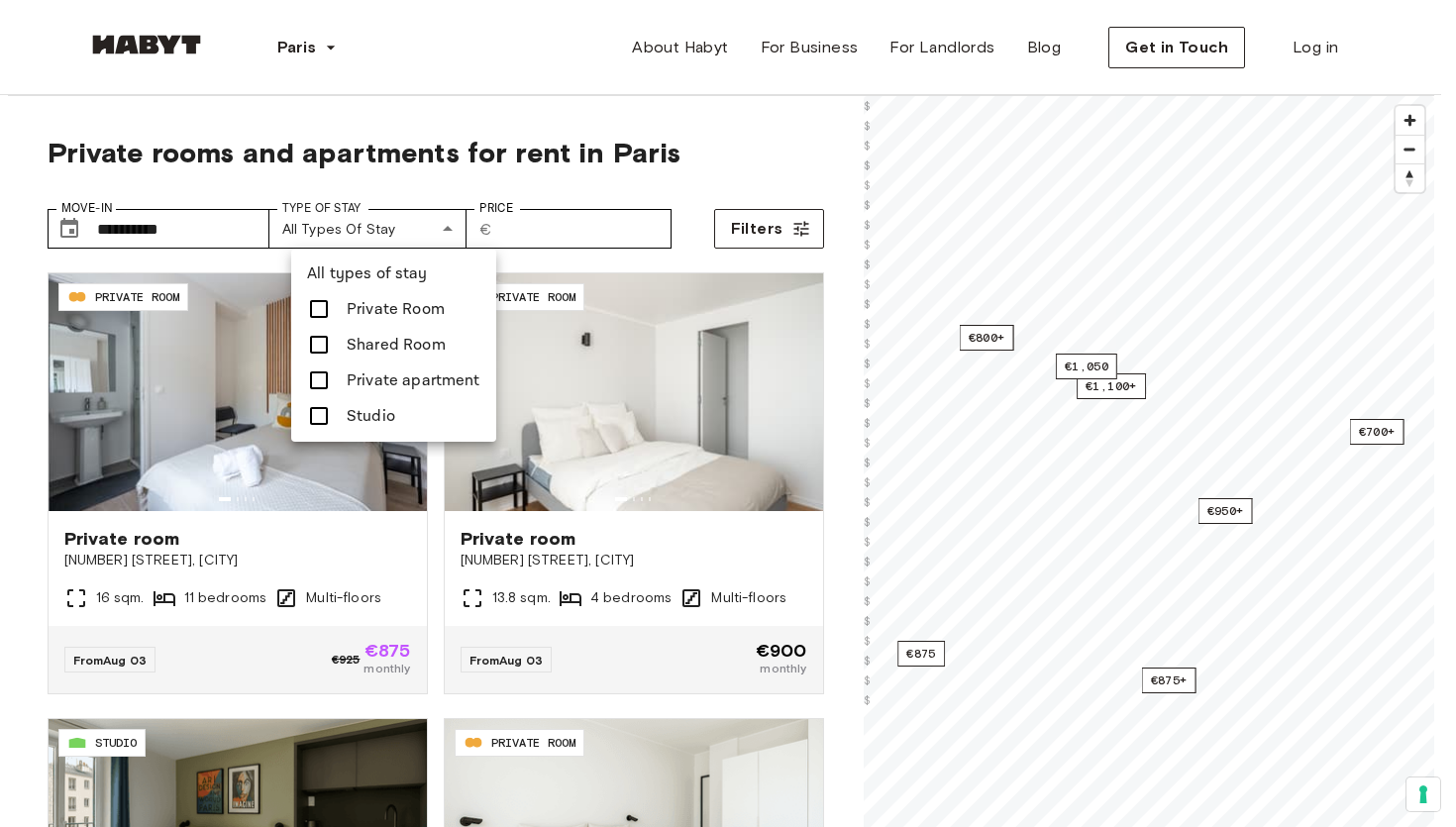 click at bounding box center (728, 413) 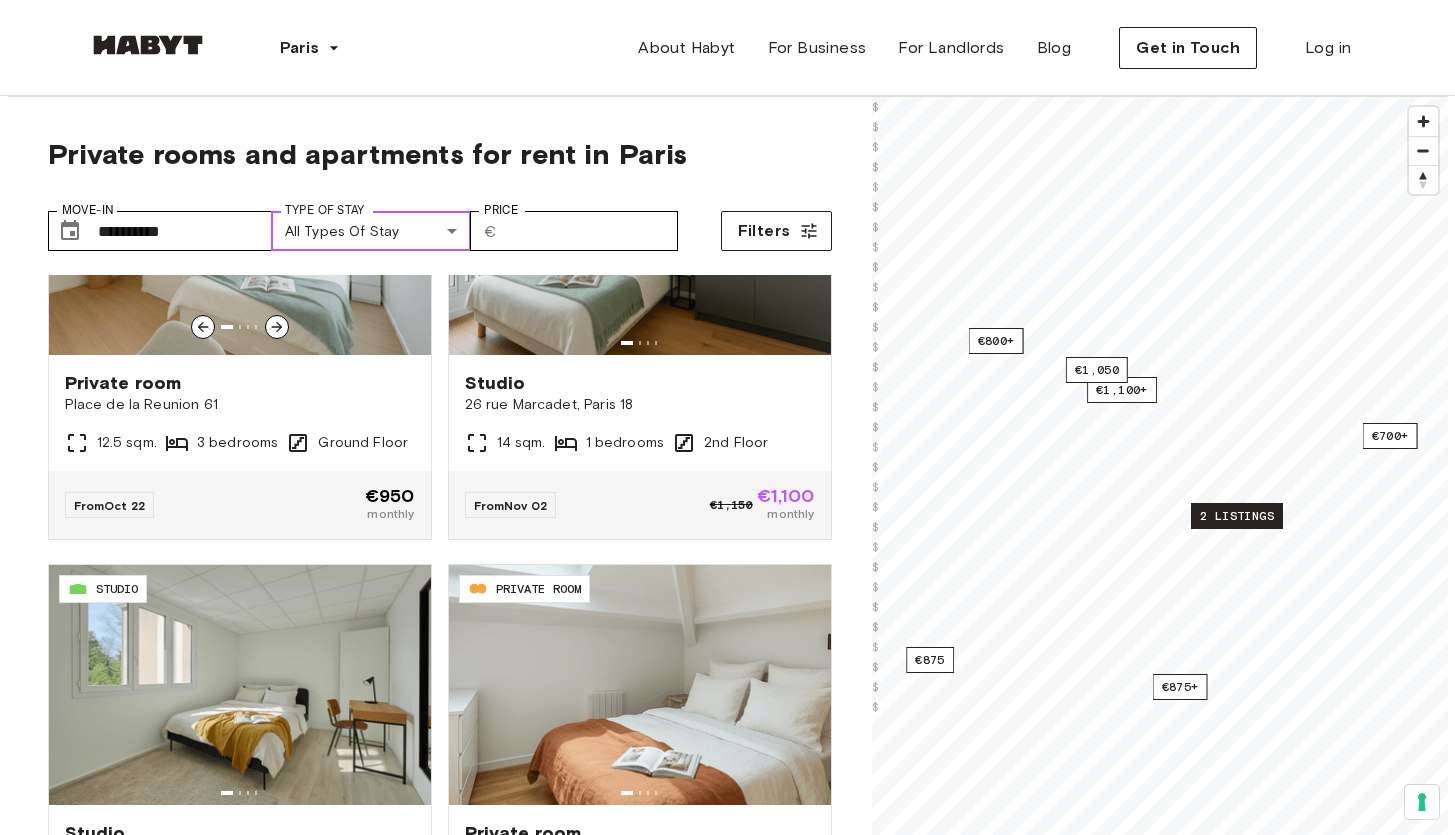 scroll, scrollTop: 1668, scrollLeft: 0, axis: vertical 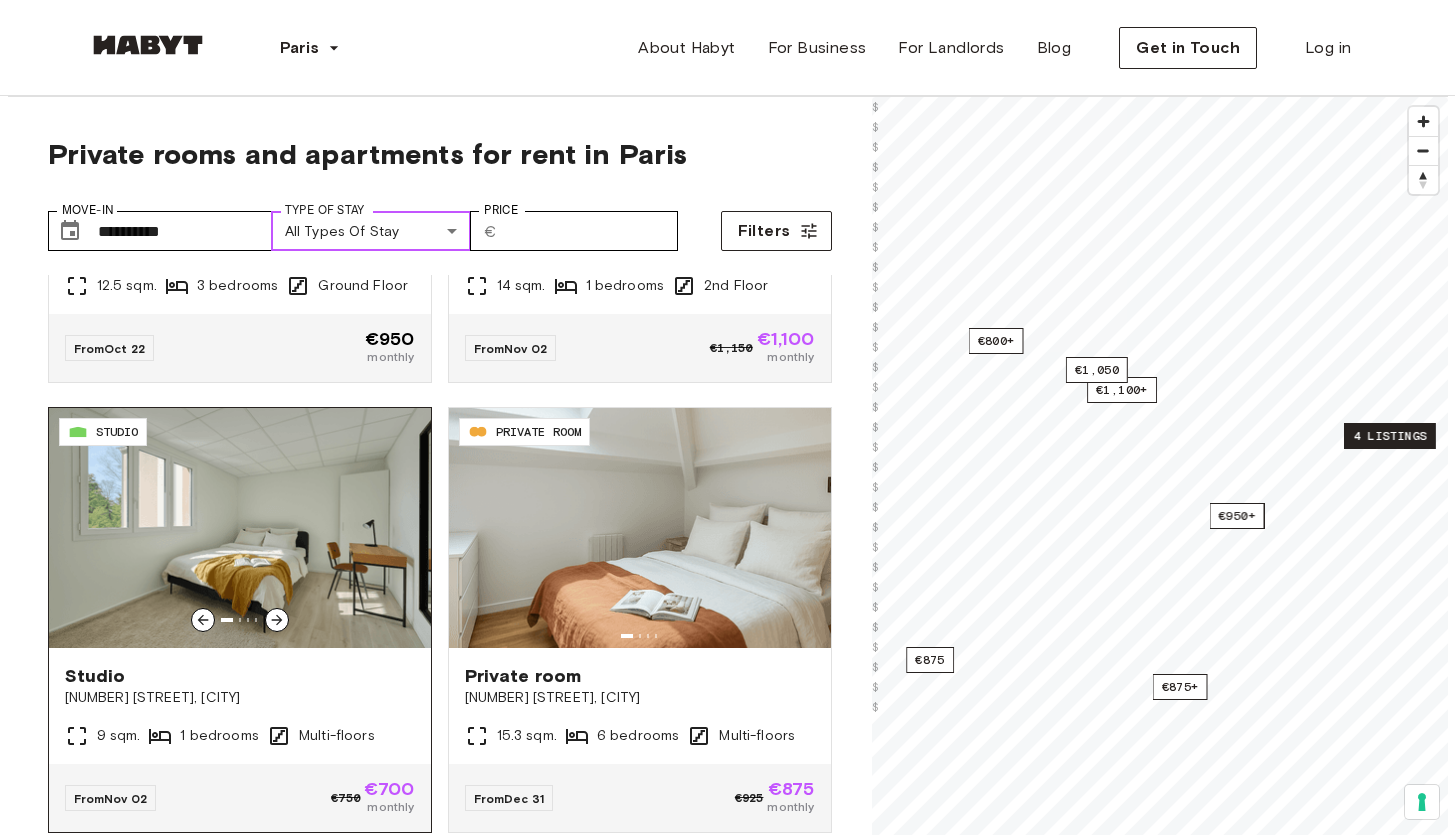 click at bounding box center (240, 528) 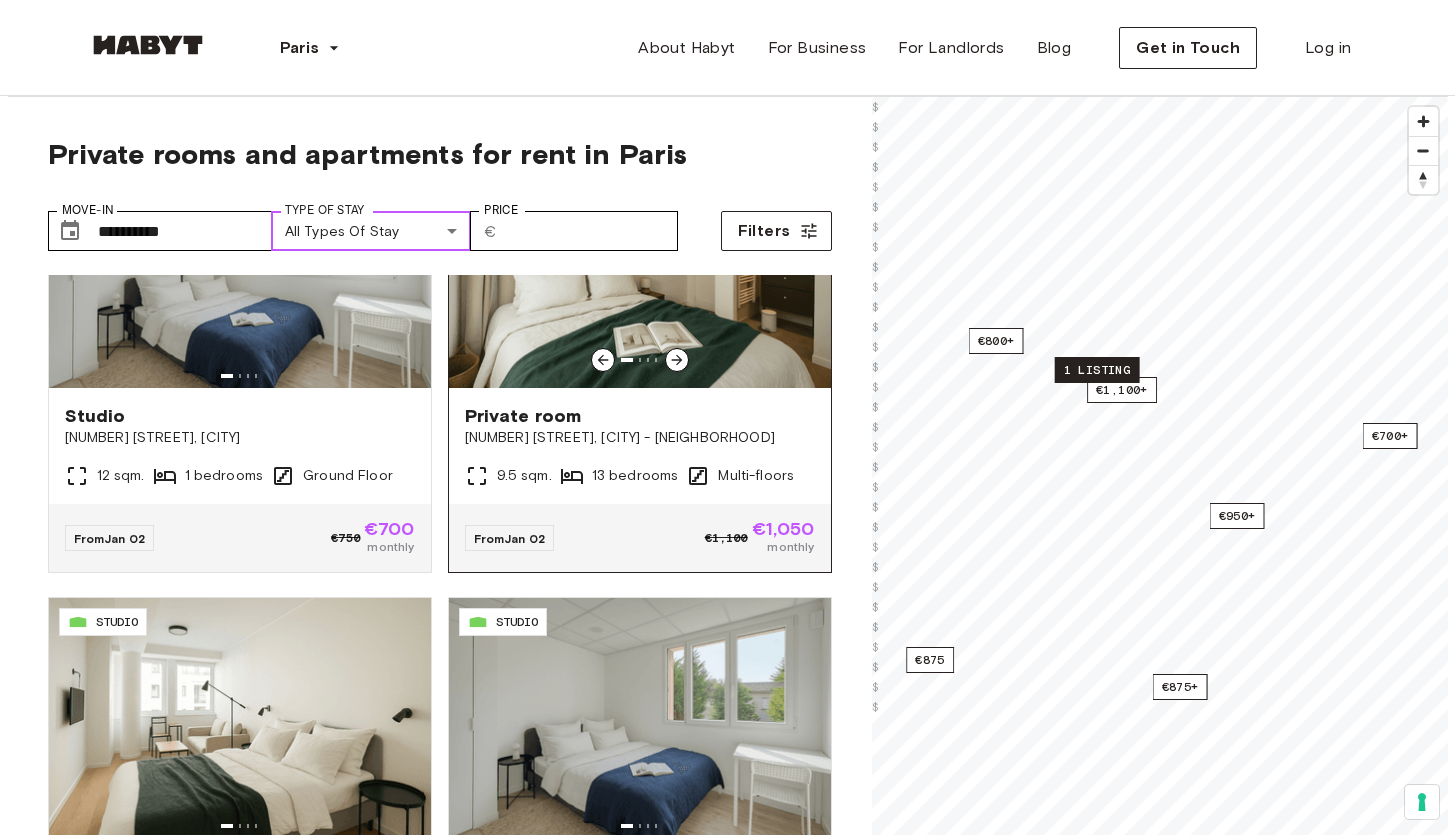 scroll, scrollTop: 2382, scrollLeft: 0, axis: vertical 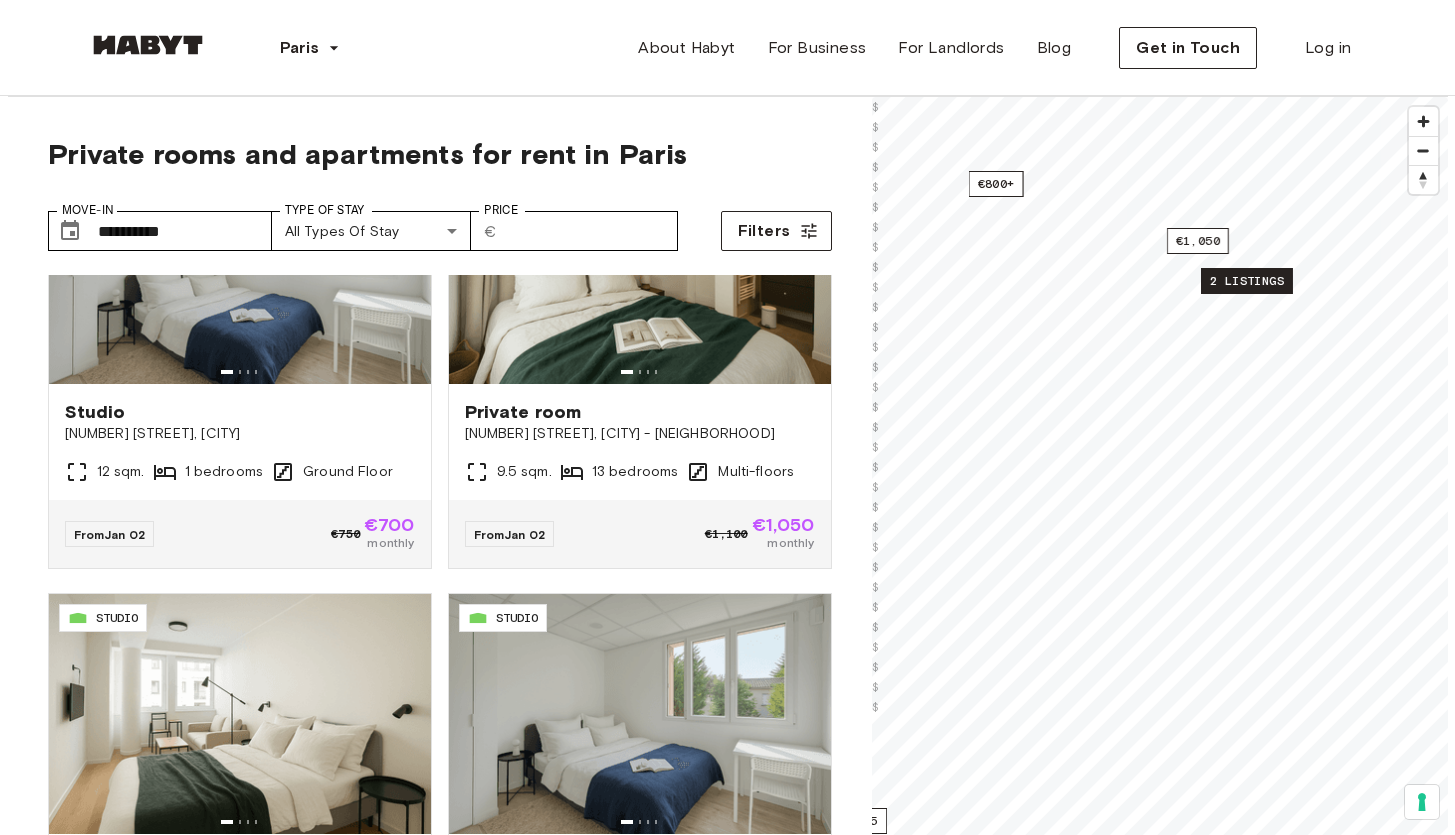 click on "2 listings" at bounding box center (1247, 281) 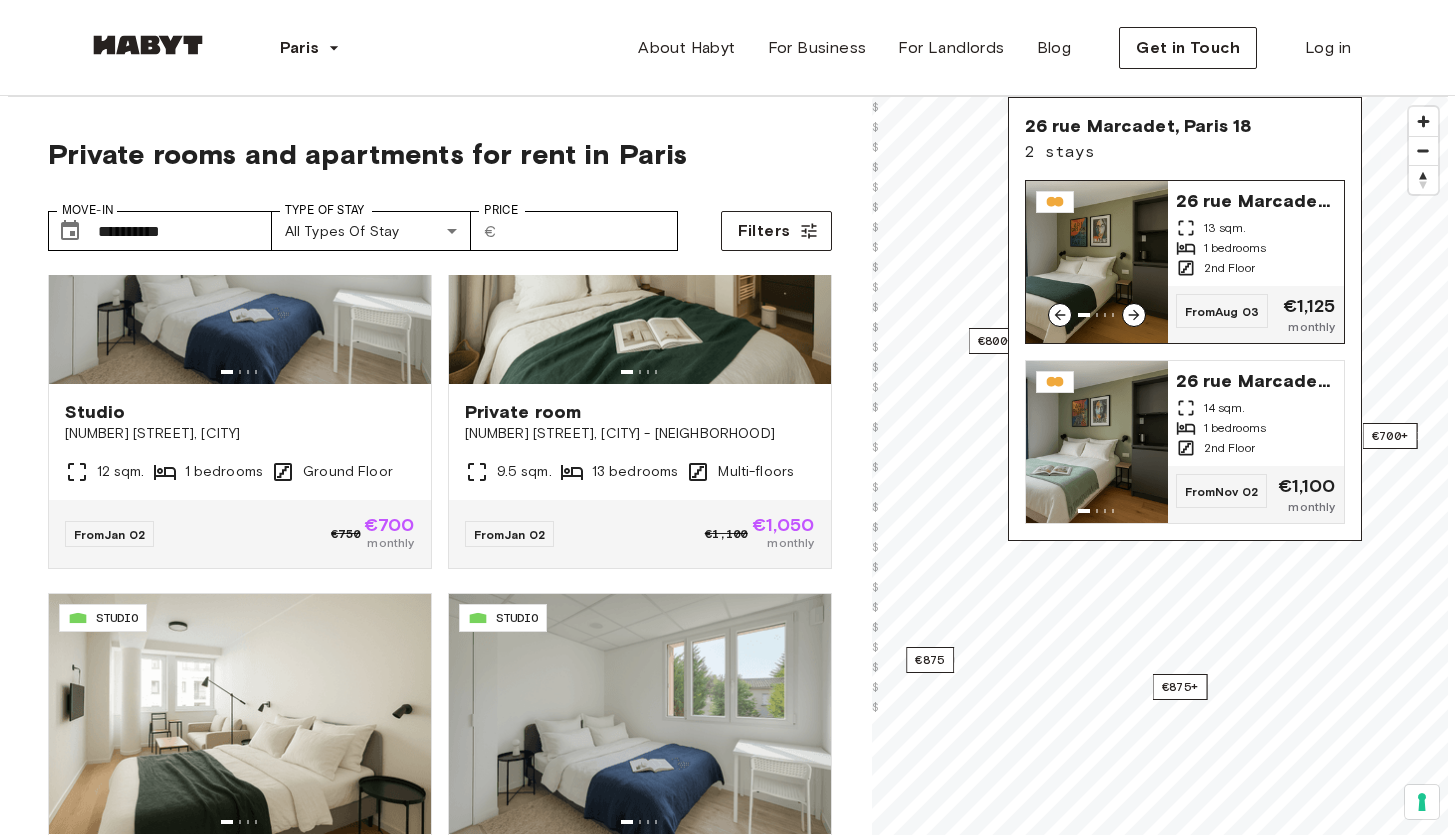 click on "1 bedrooms" at bounding box center (1256, 248) 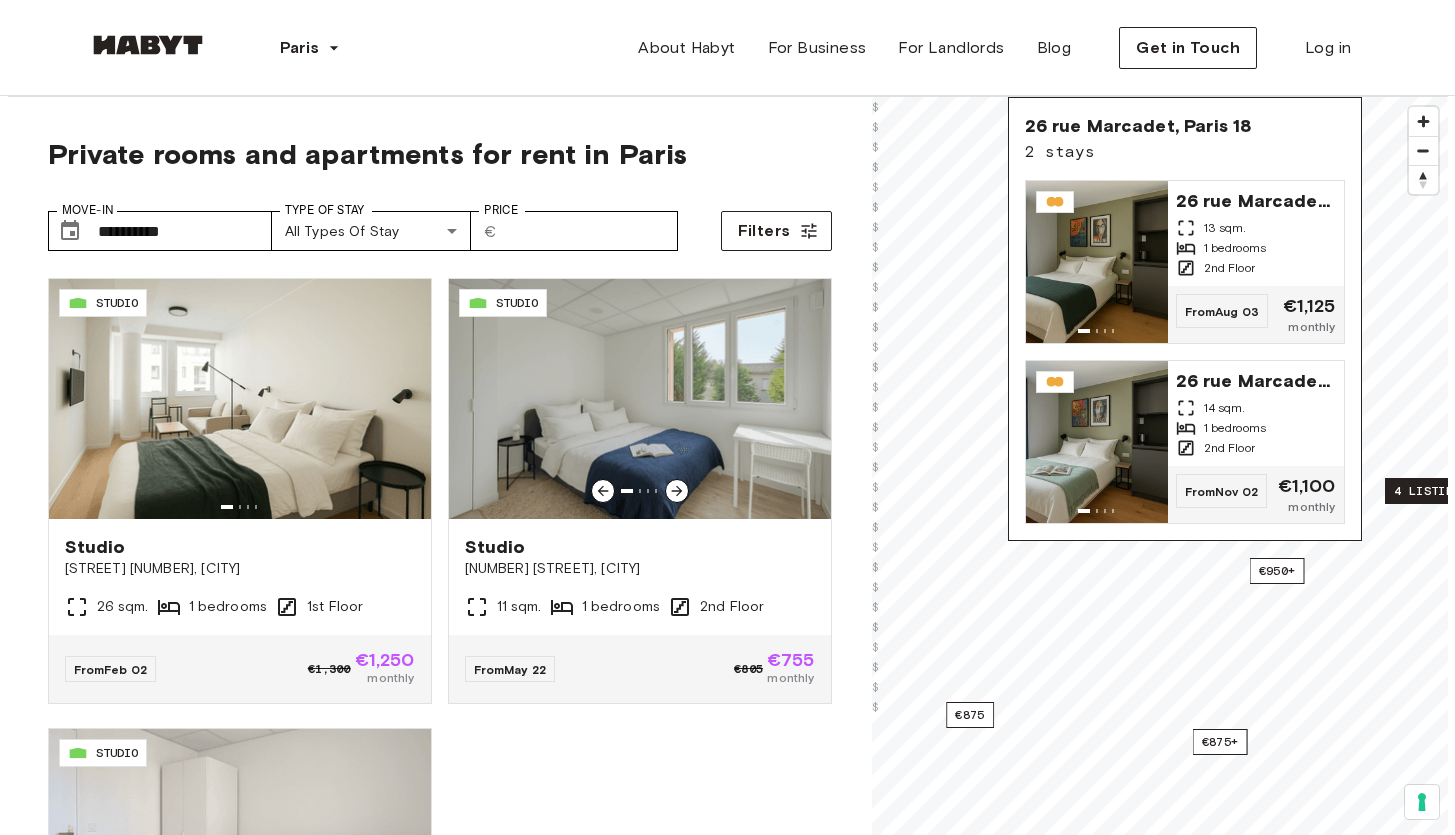 scroll, scrollTop: 2693, scrollLeft: 0, axis: vertical 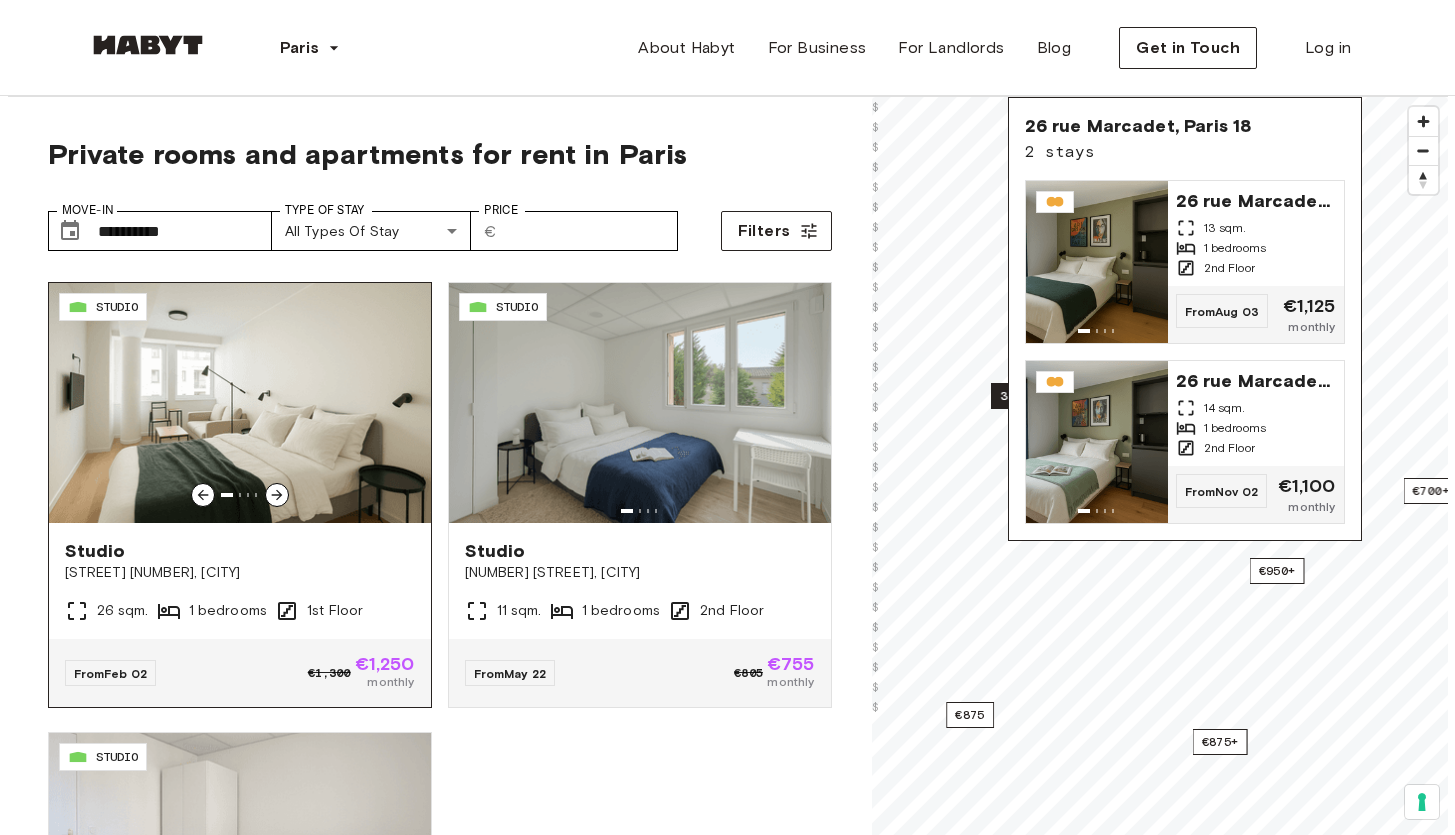 click at bounding box center (240, 403) 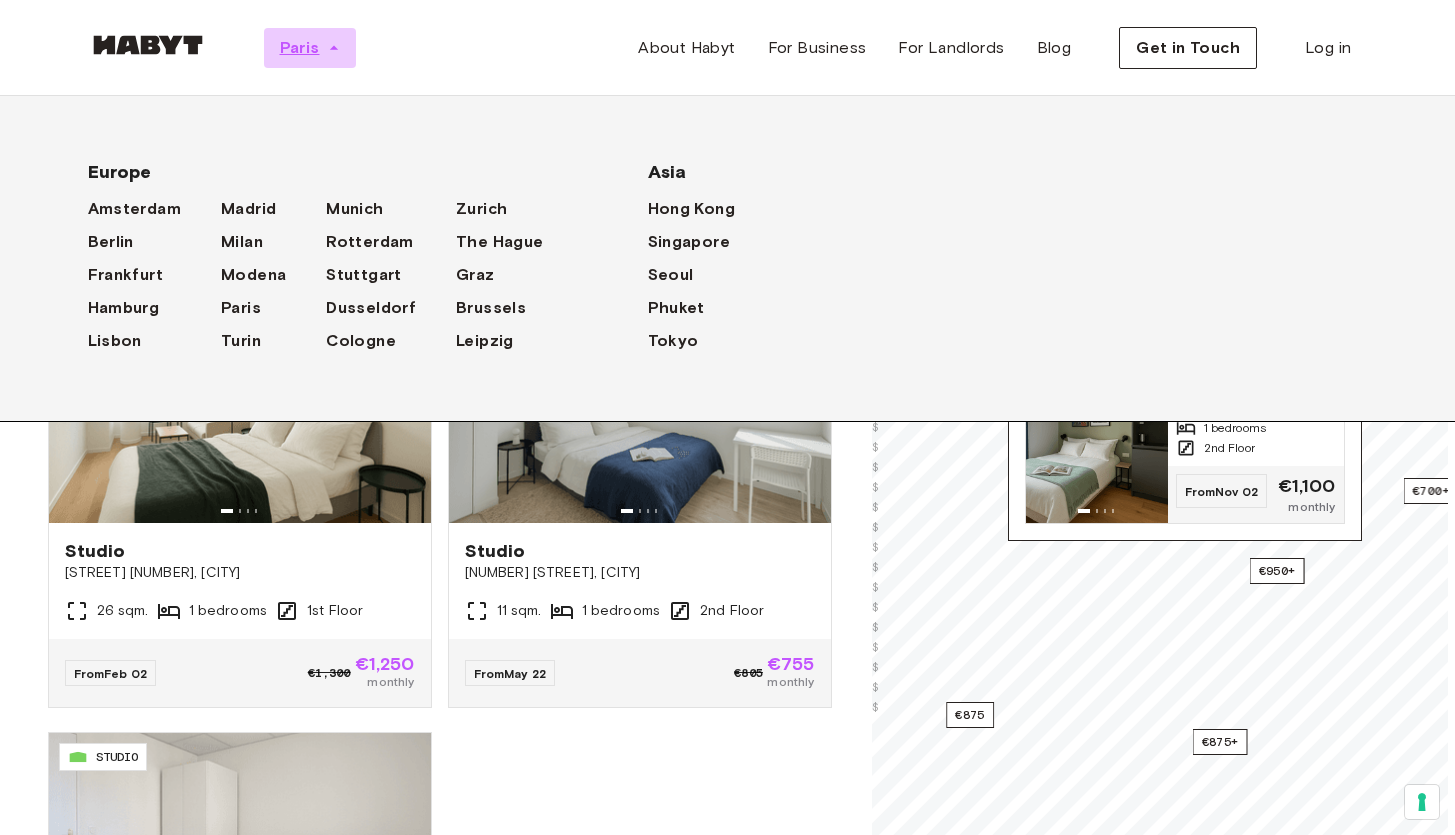 click on "Paris" at bounding box center (300, 48) 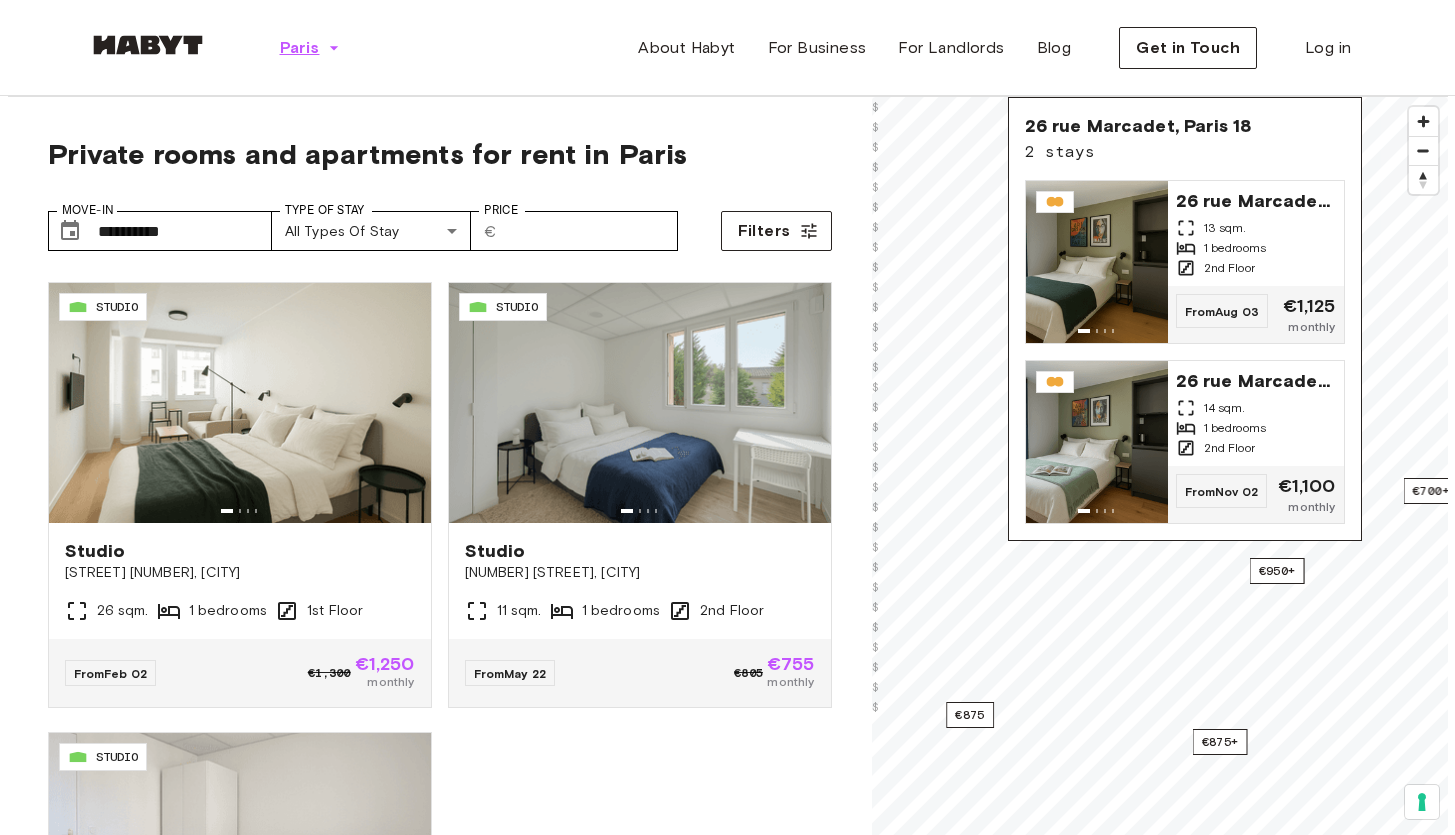 click on "Paris" at bounding box center (300, 48) 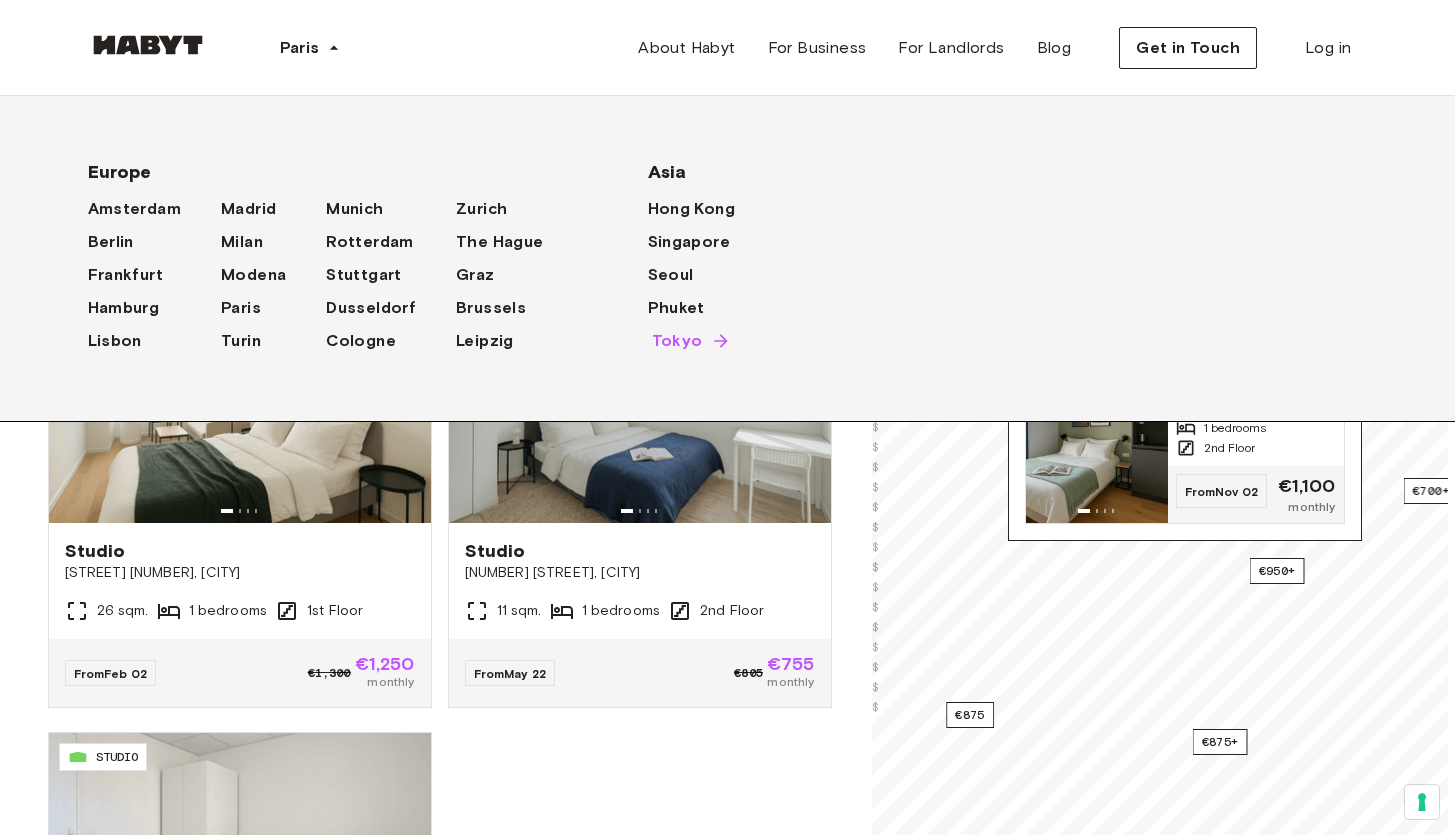 click on "Tokyo" at bounding box center (677, 341) 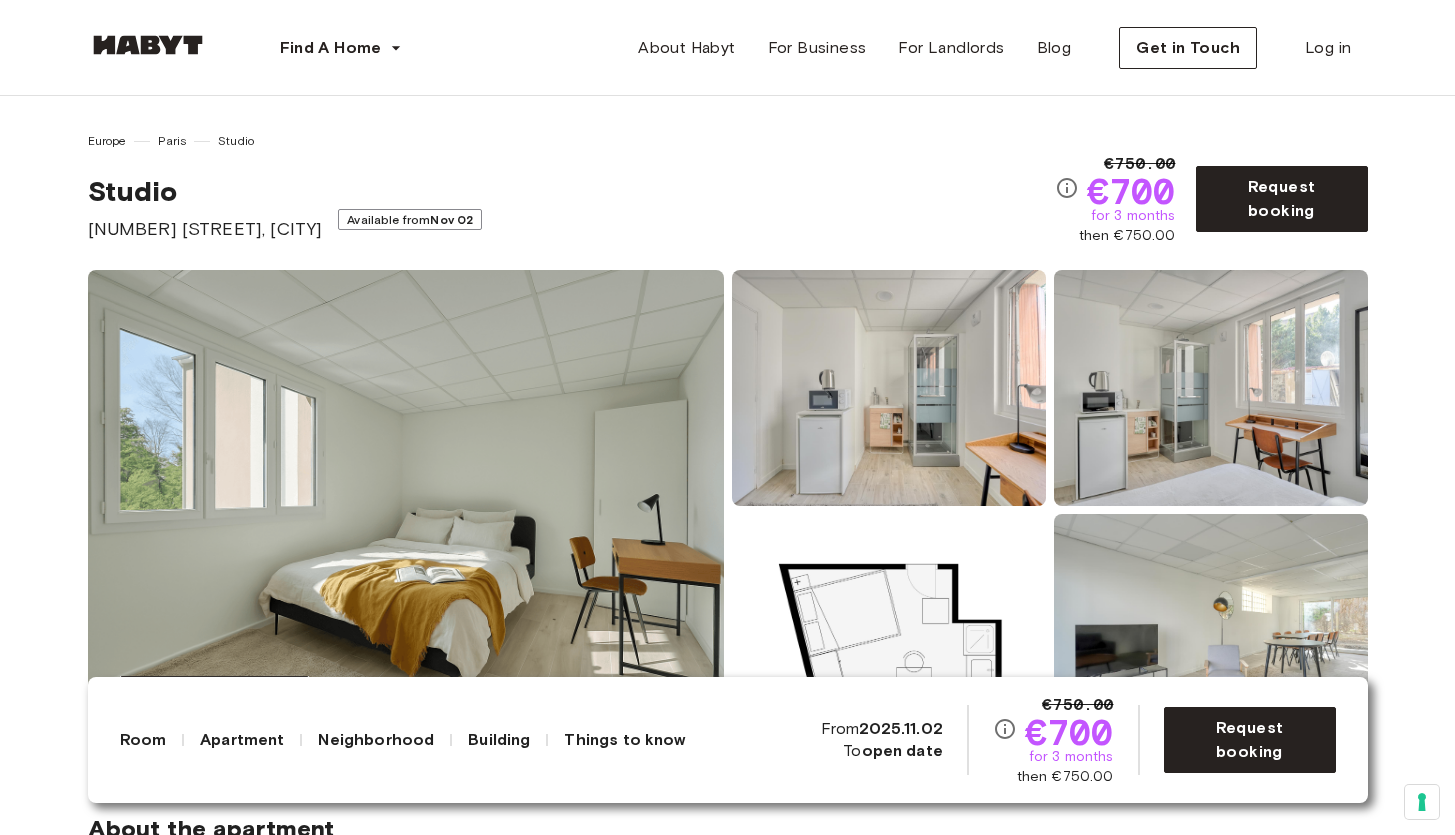 scroll, scrollTop: 76, scrollLeft: 0, axis: vertical 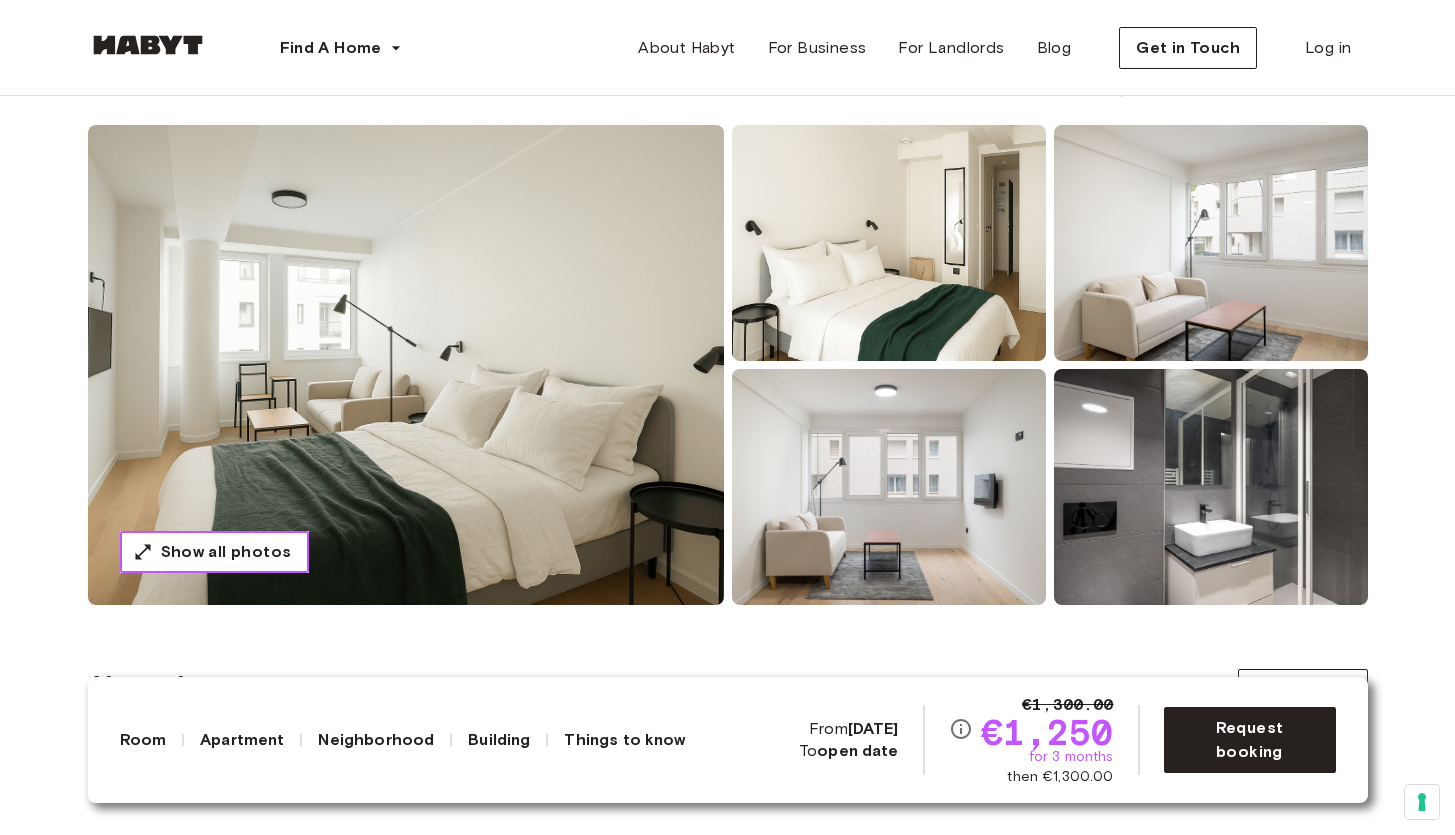 click on "Show all photos" at bounding box center (226, 552) 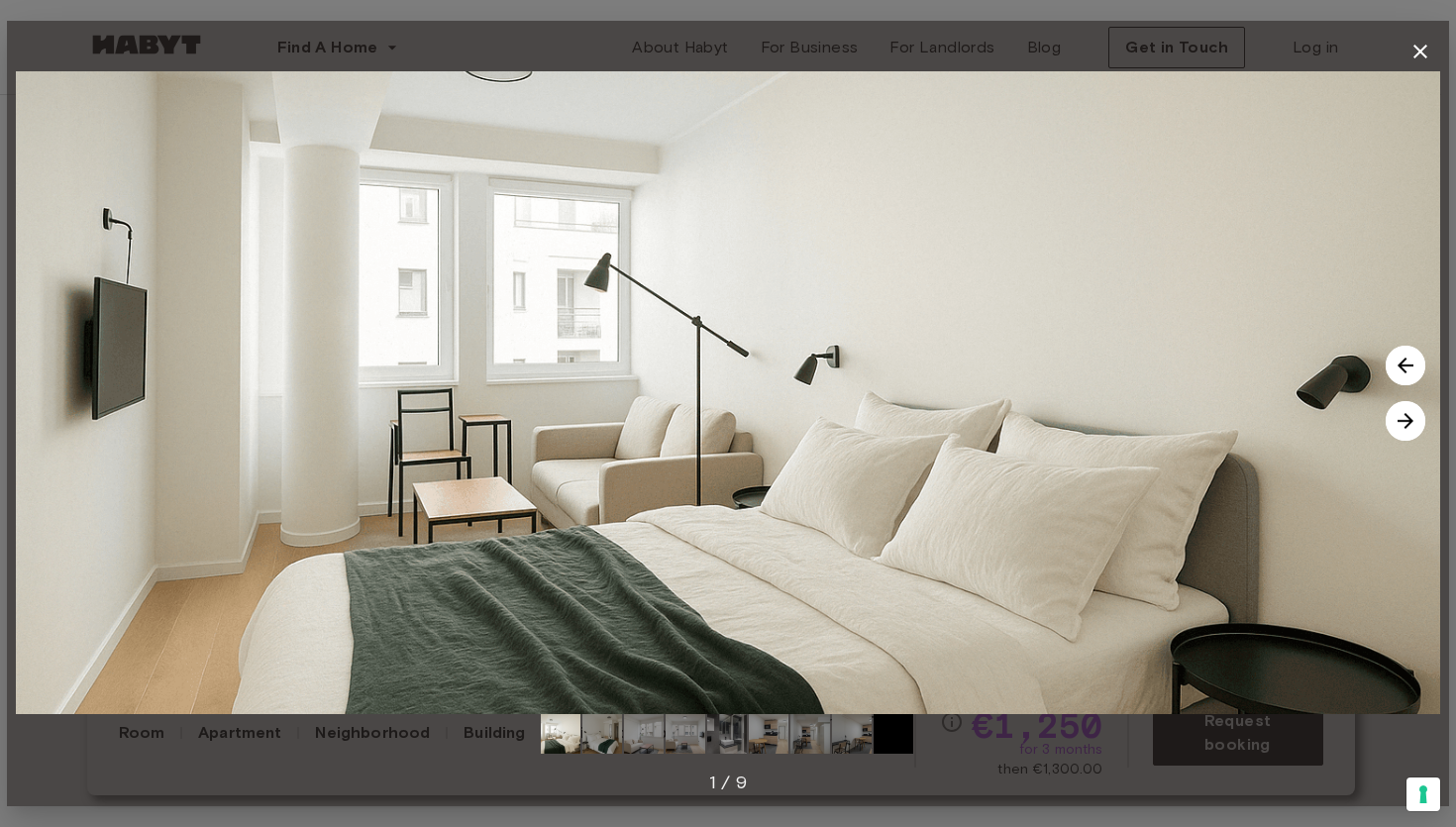 click at bounding box center (1405, 421) 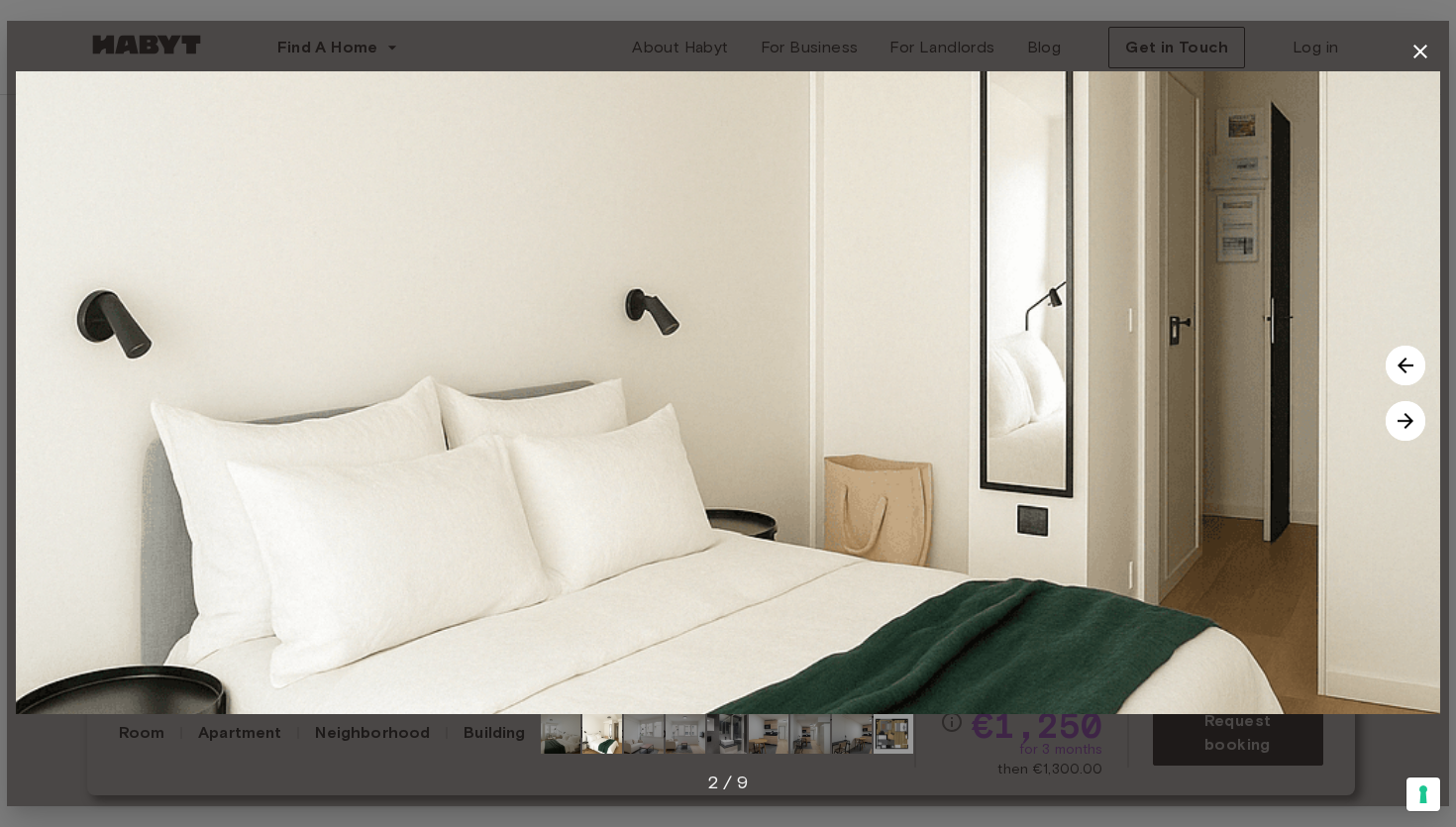 click at bounding box center [1405, 421] 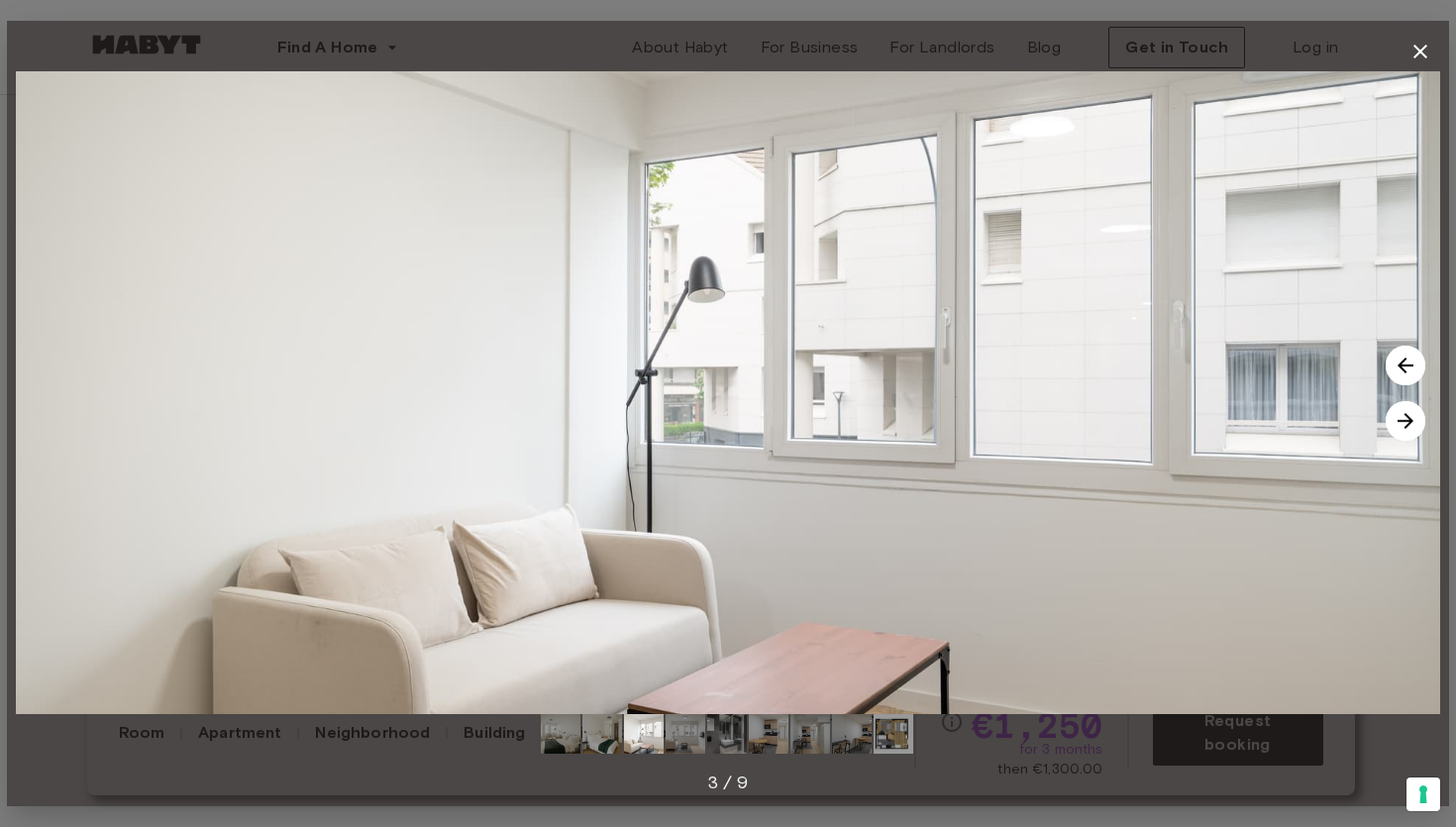 click at bounding box center [1405, 421] 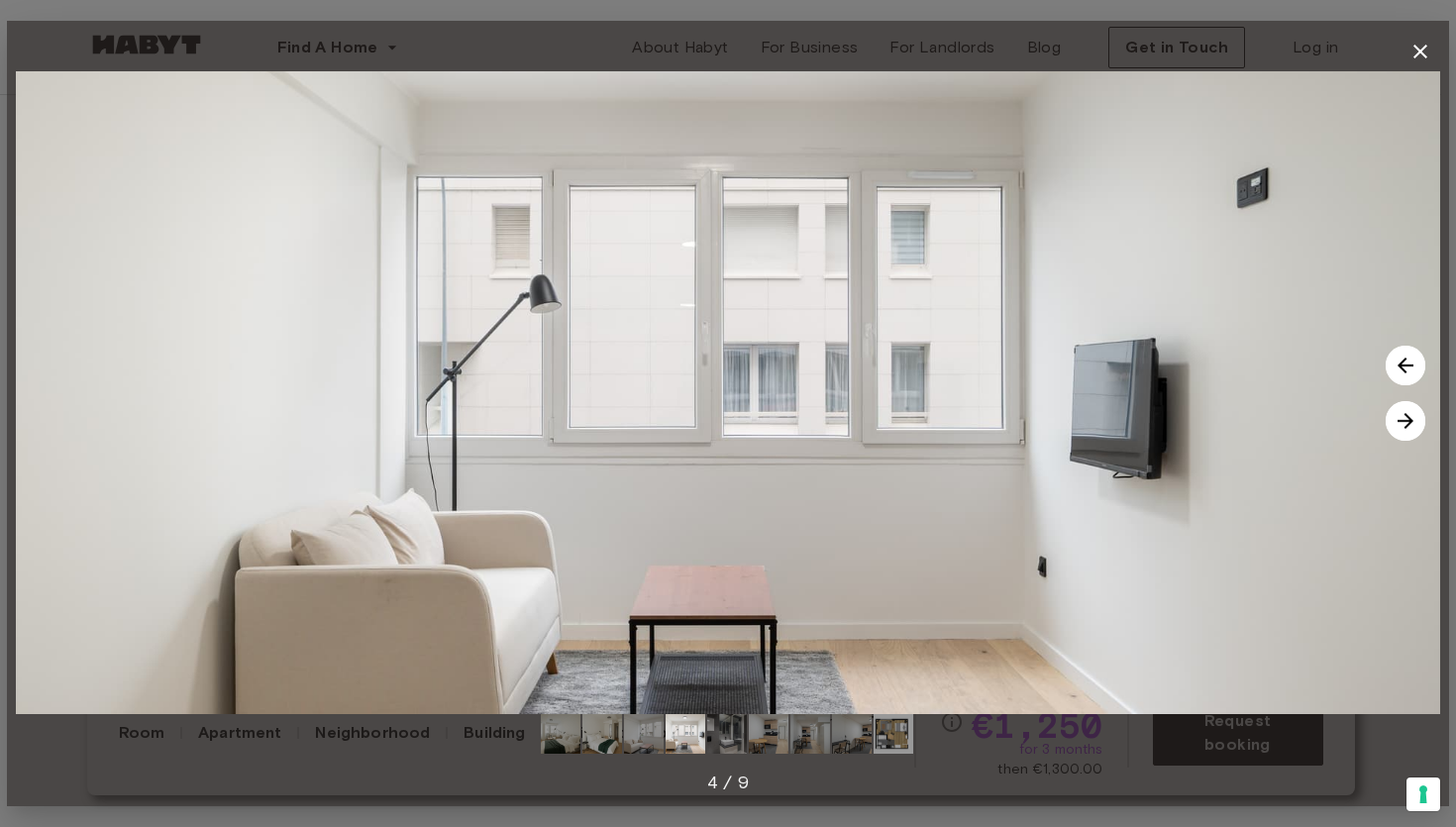 click at bounding box center (1405, 421) 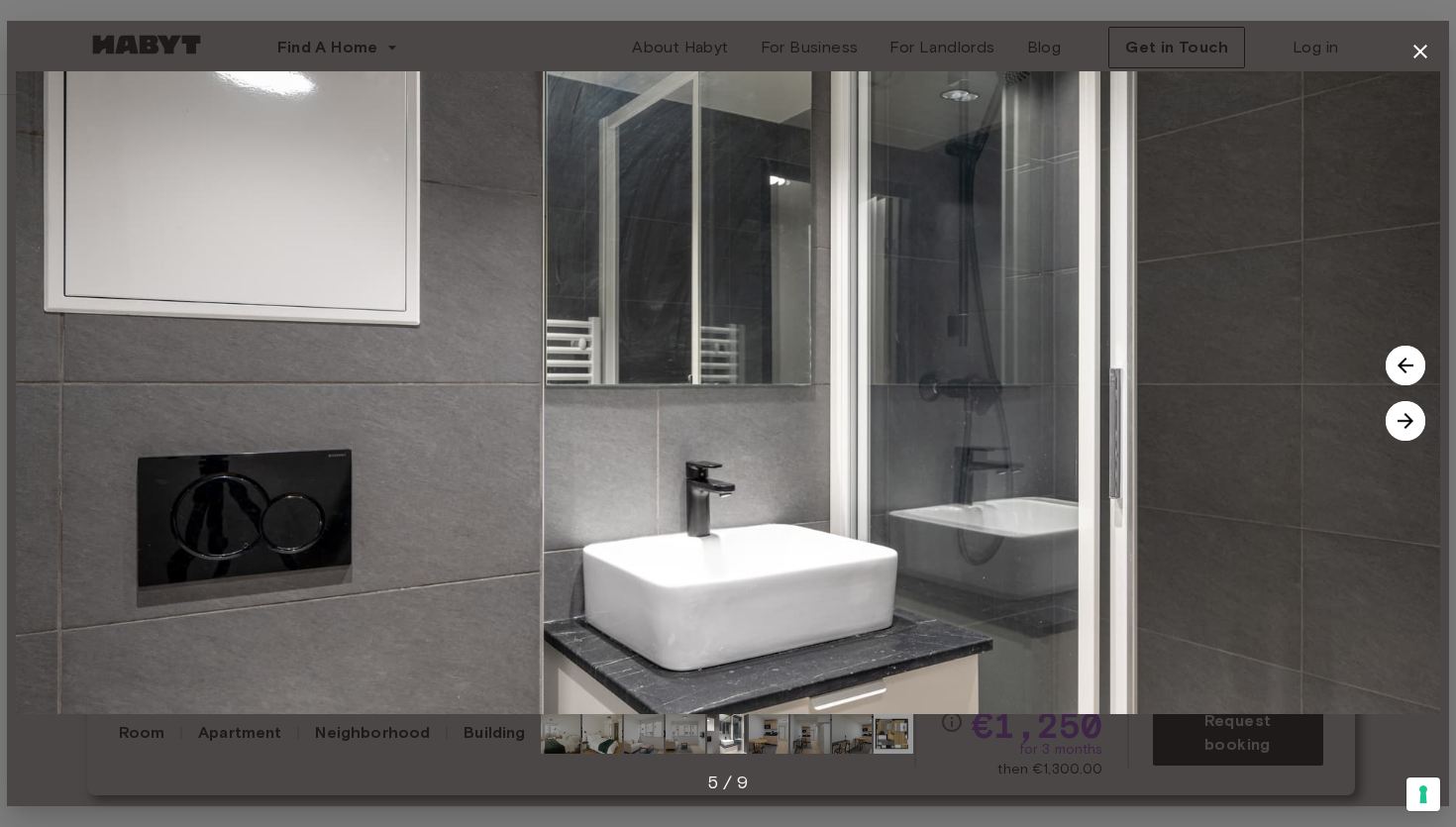 click at bounding box center [1405, 421] 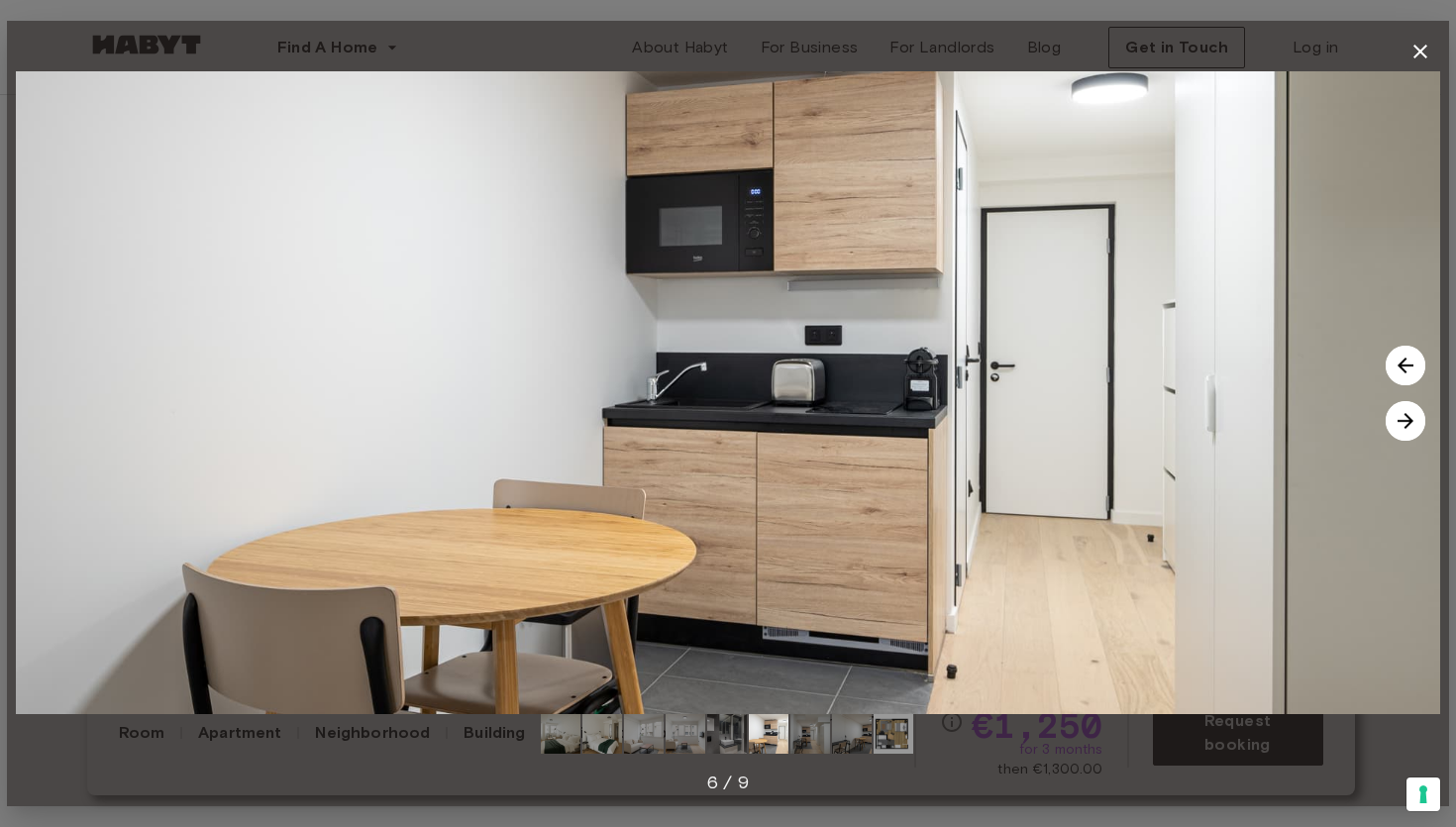 click at bounding box center (1405, 421) 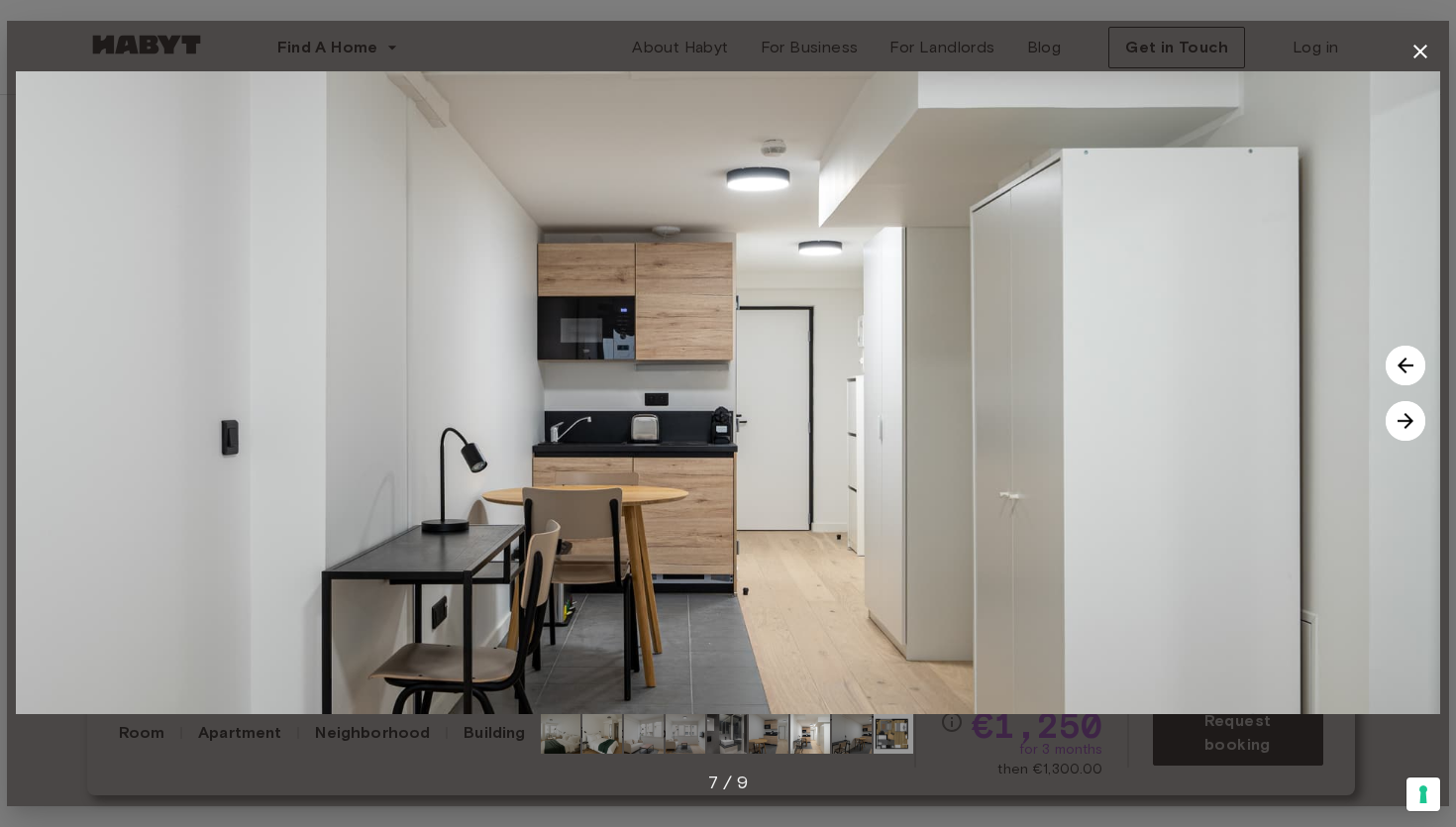 click at bounding box center (1405, 421) 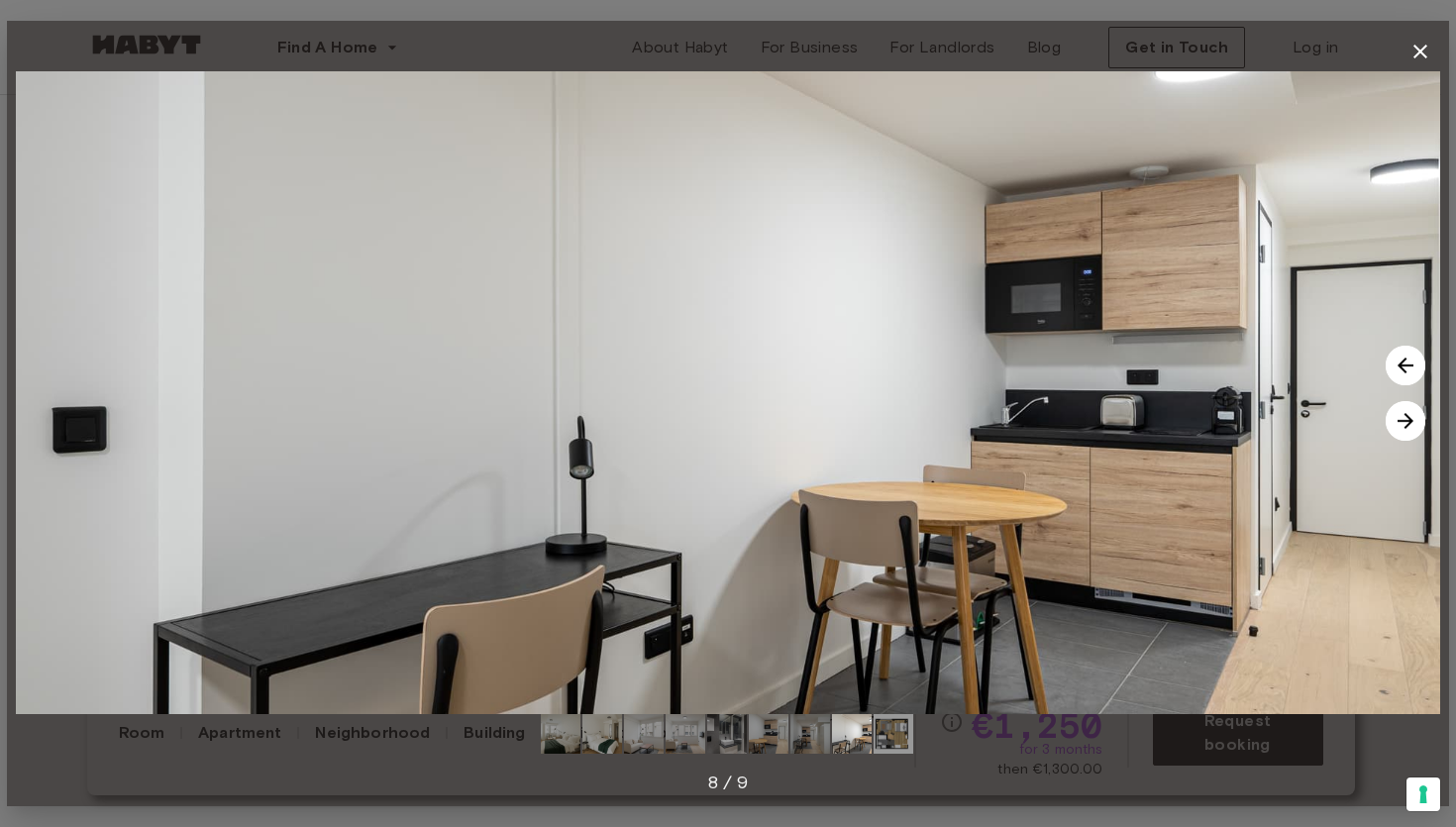 click at bounding box center (1405, 421) 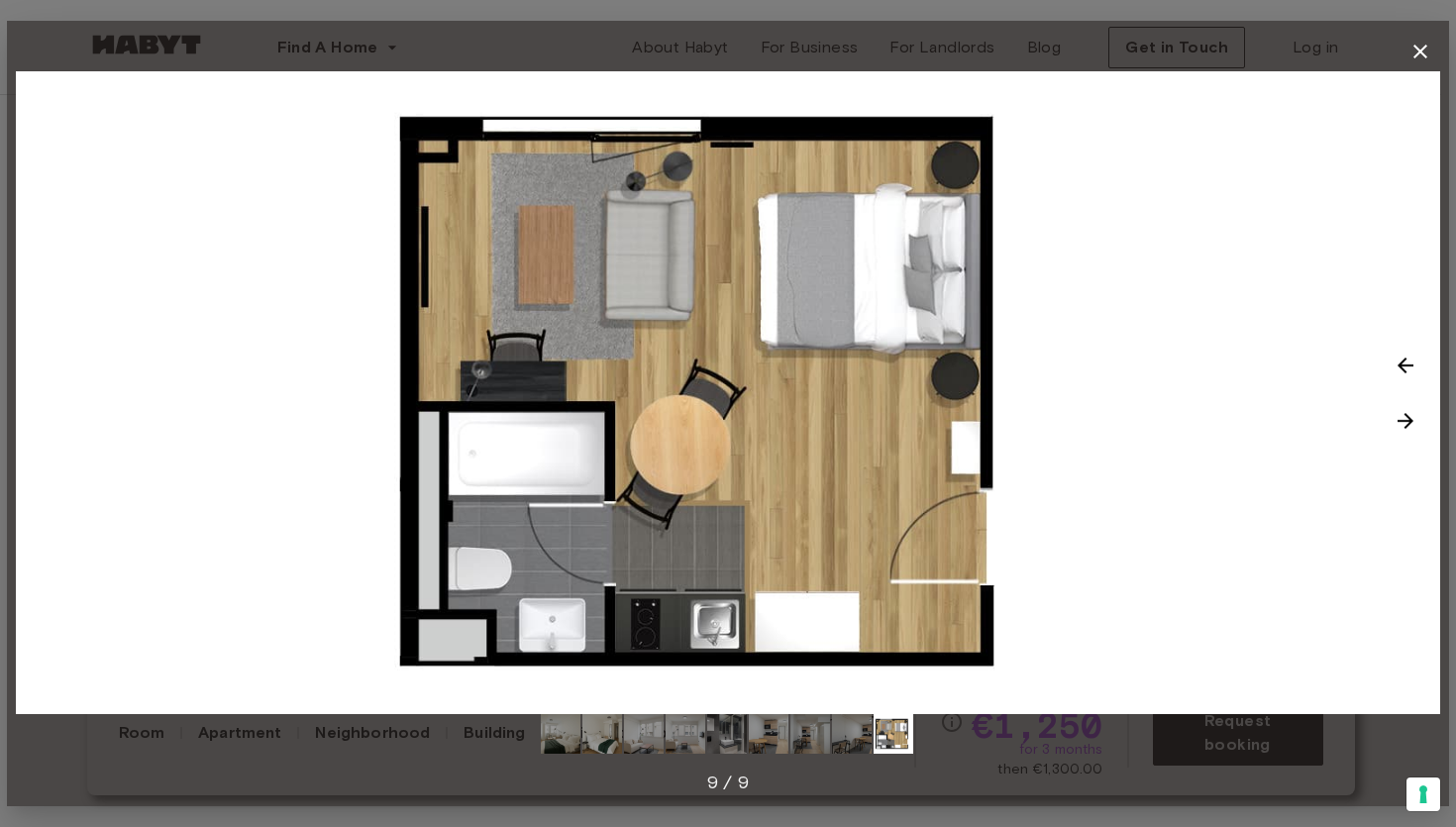 click 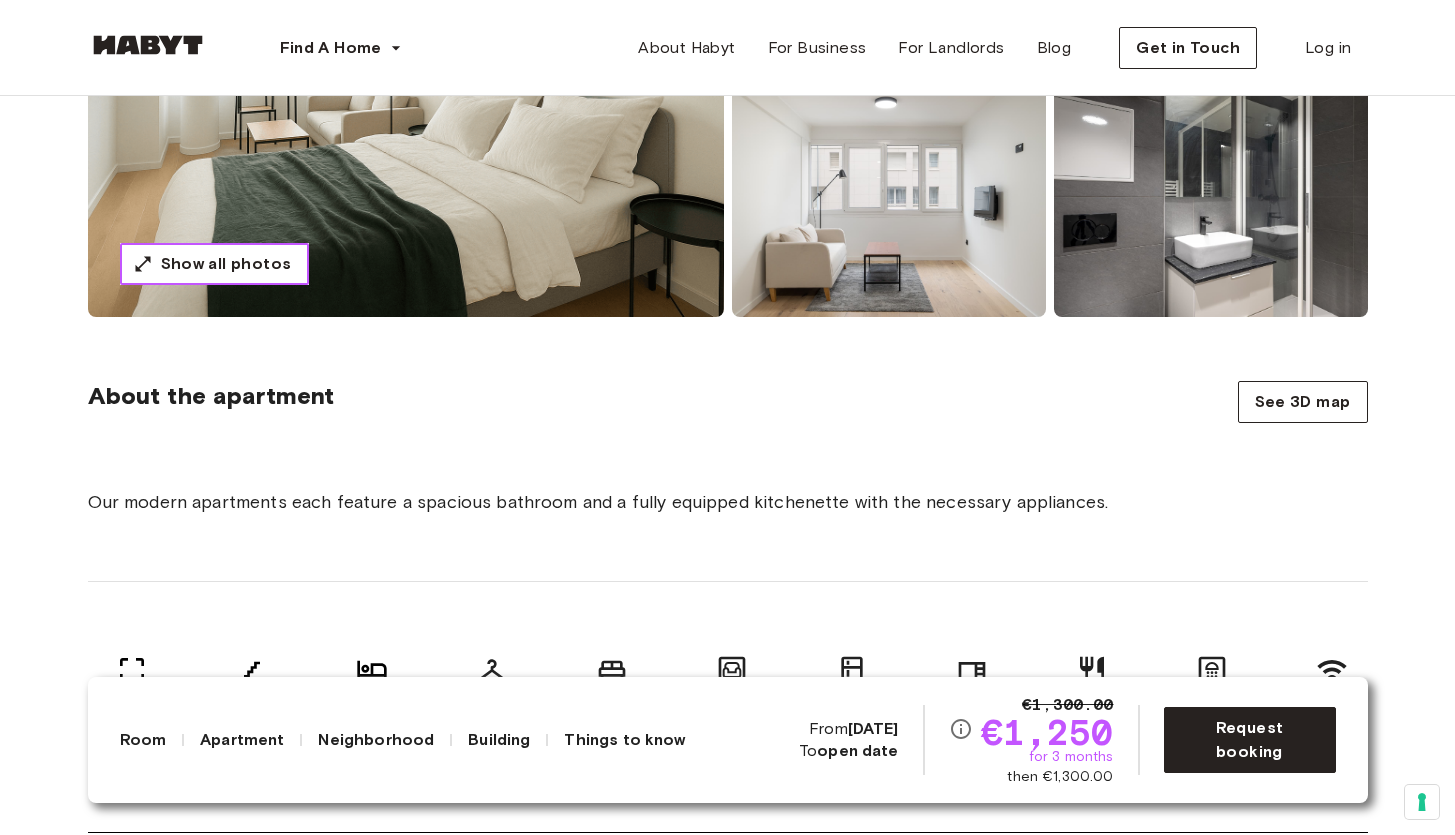 scroll, scrollTop: 0, scrollLeft: 0, axis: both 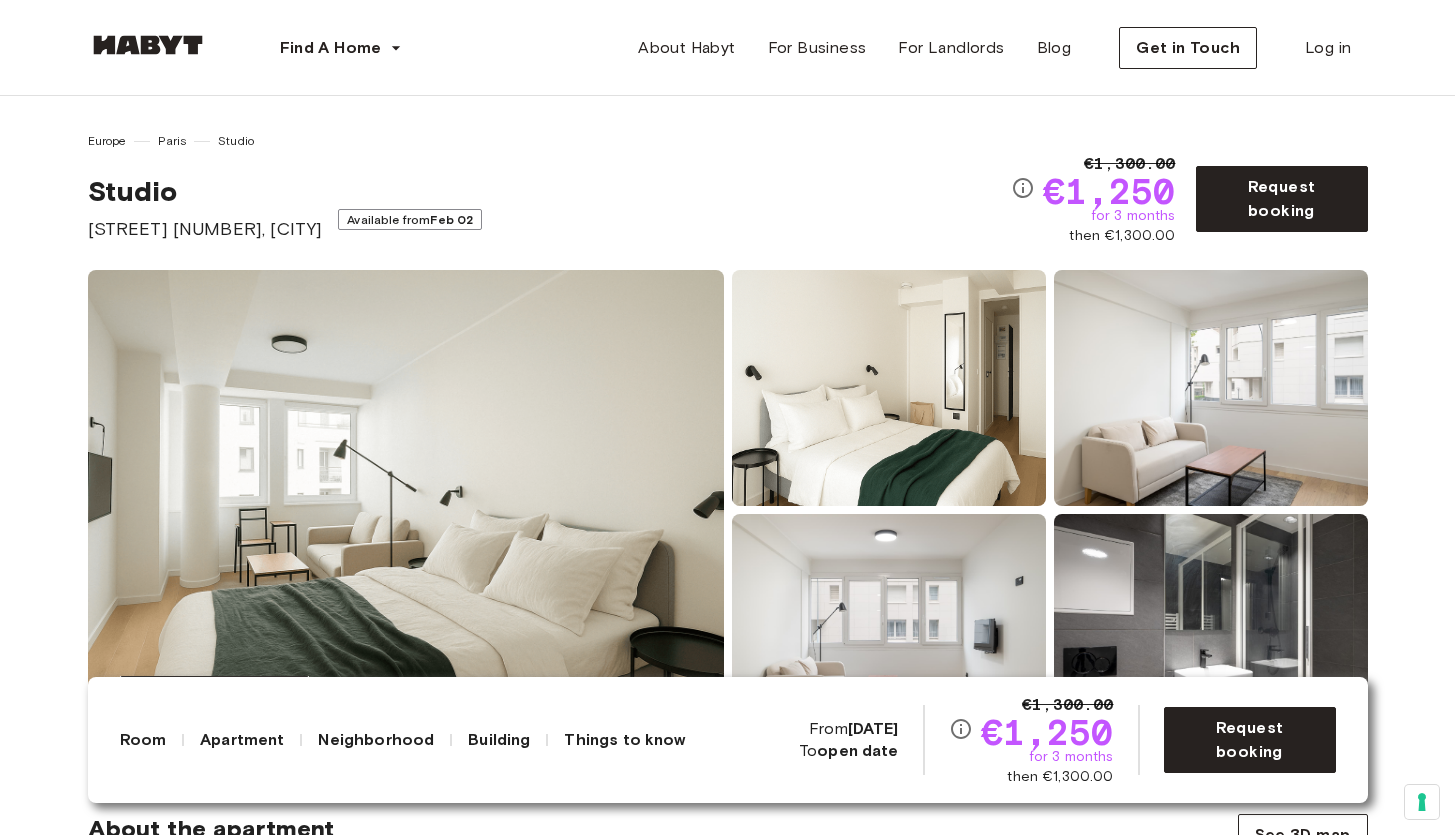 click on "Rue Fernand Pelloutier 32, Clichy" at bounding box center (205, 229) 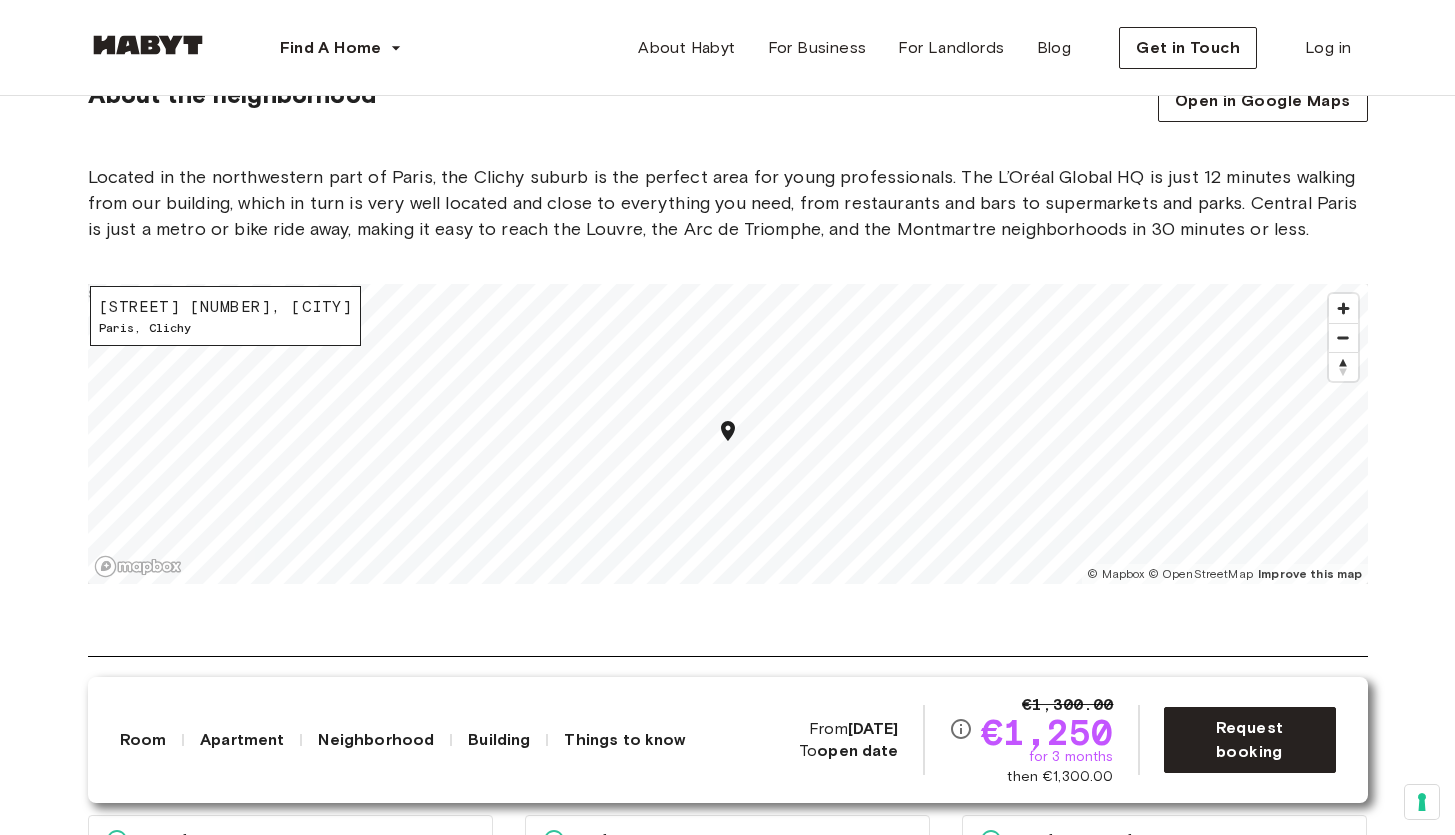 scroll, scrollTop: 1827, scrollLeft: 0, axis: vertical 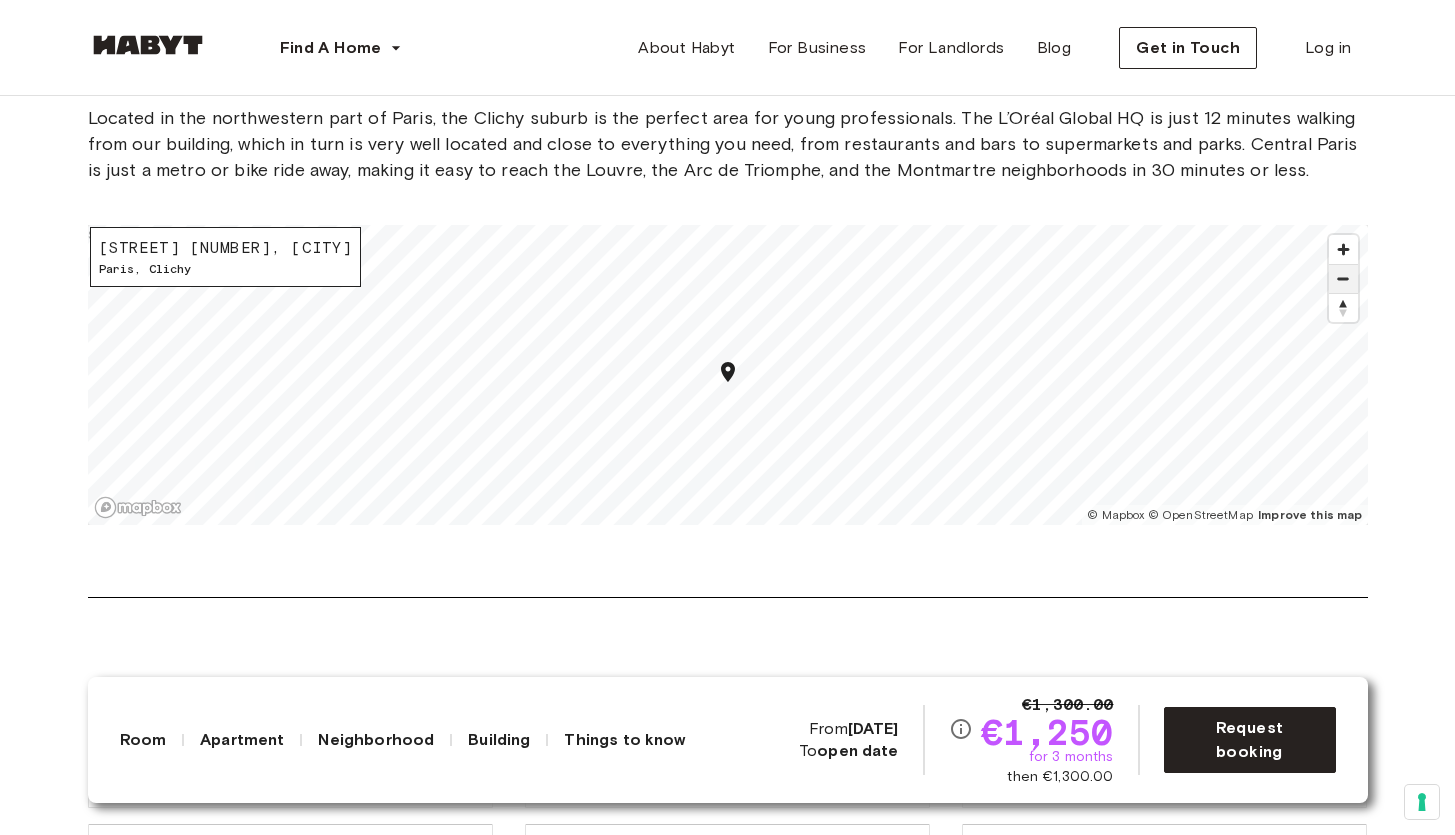 click at bounding box center (1343, 279) 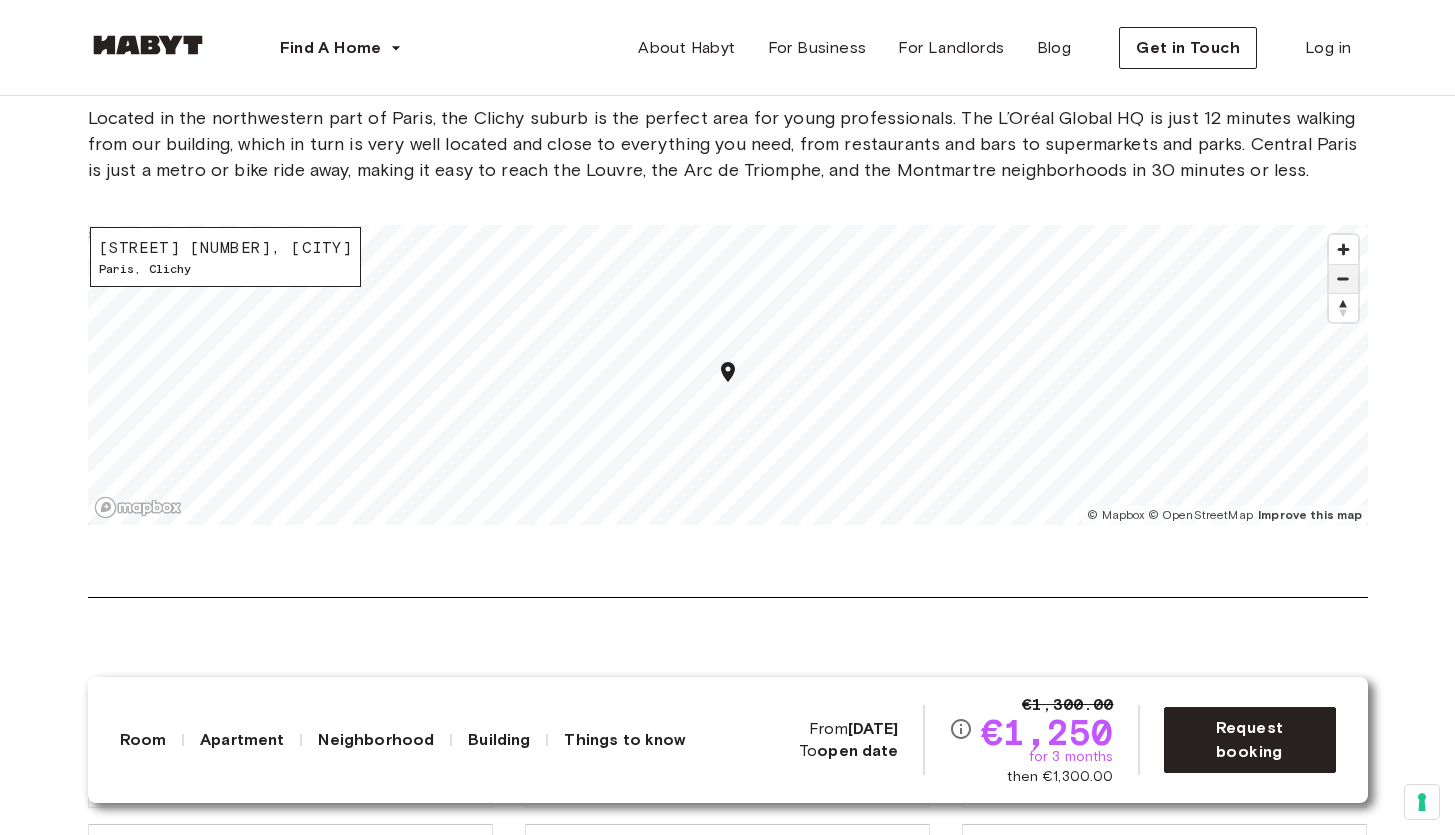 click at bounding box center (1343, 279) 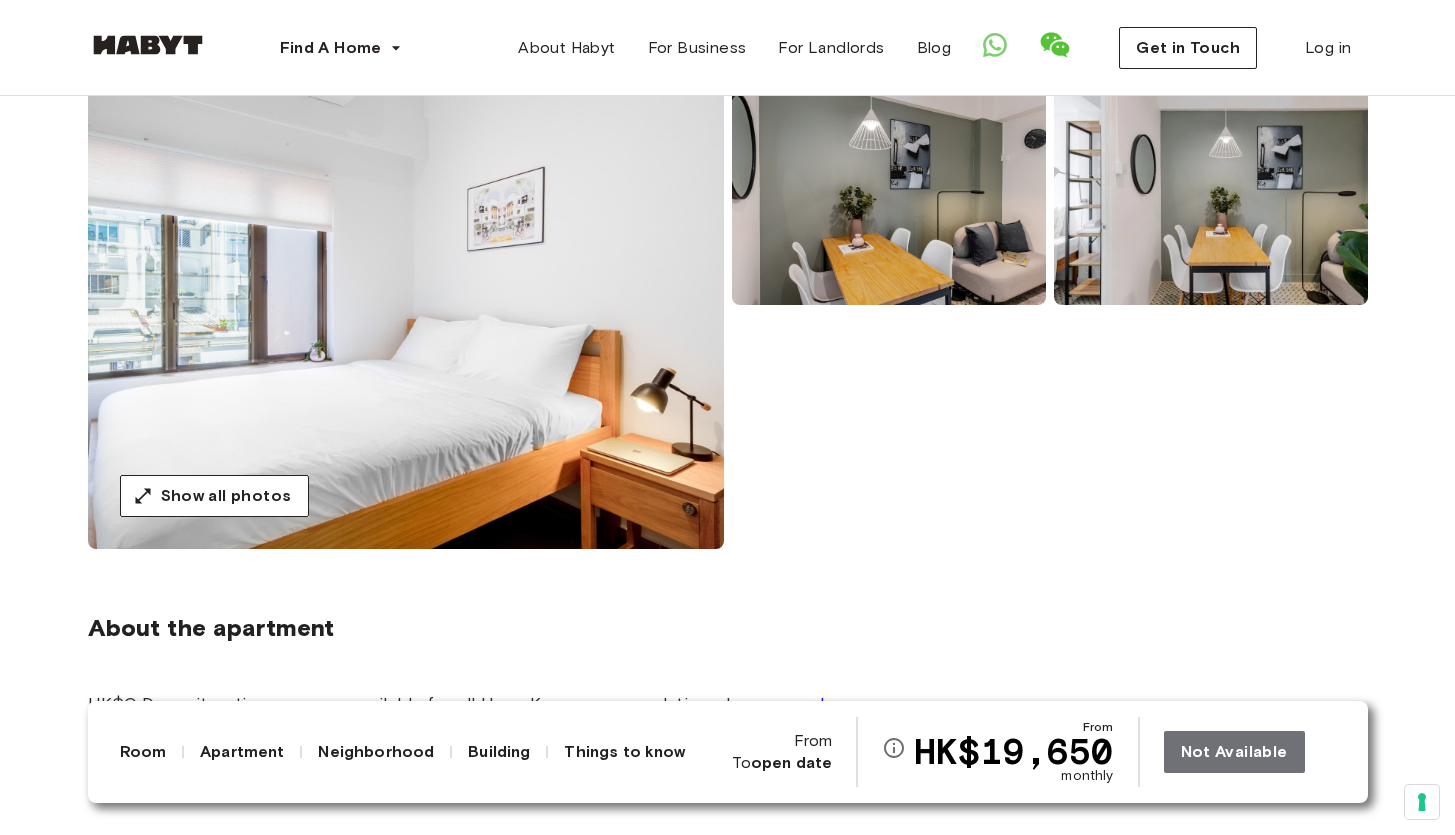 scroll, scrollTop: 0, scrollLeft: 0, axis: both 